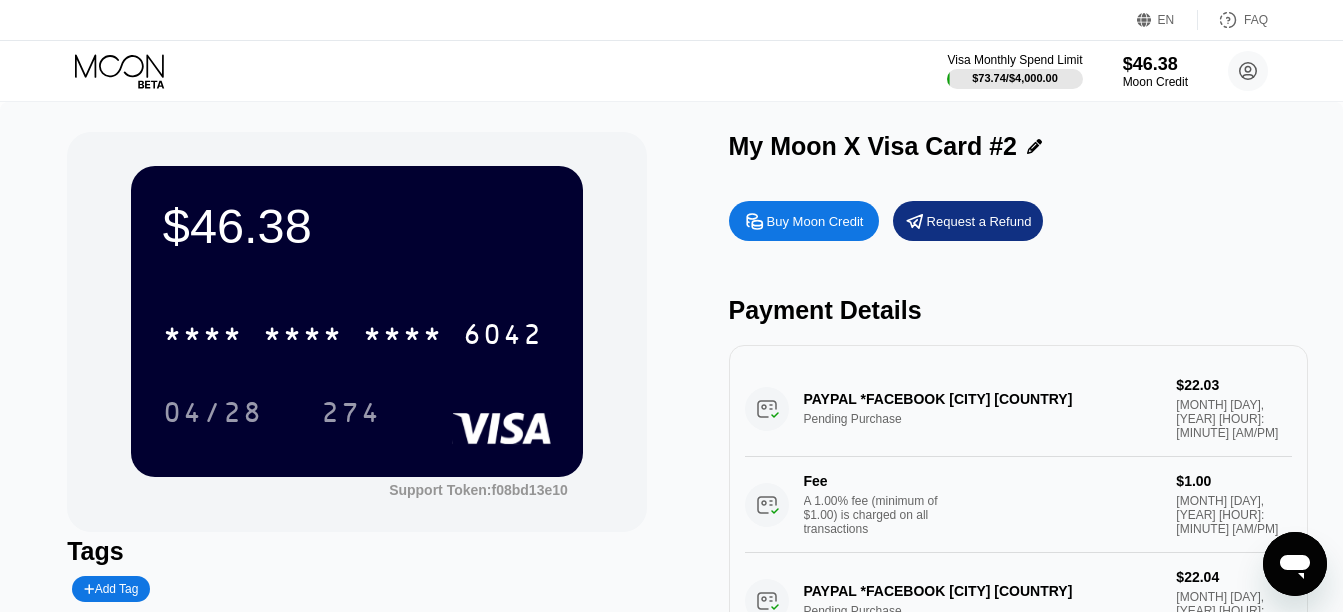 scroll, scrollTop: 0, scrollLeft: 0, axis: both 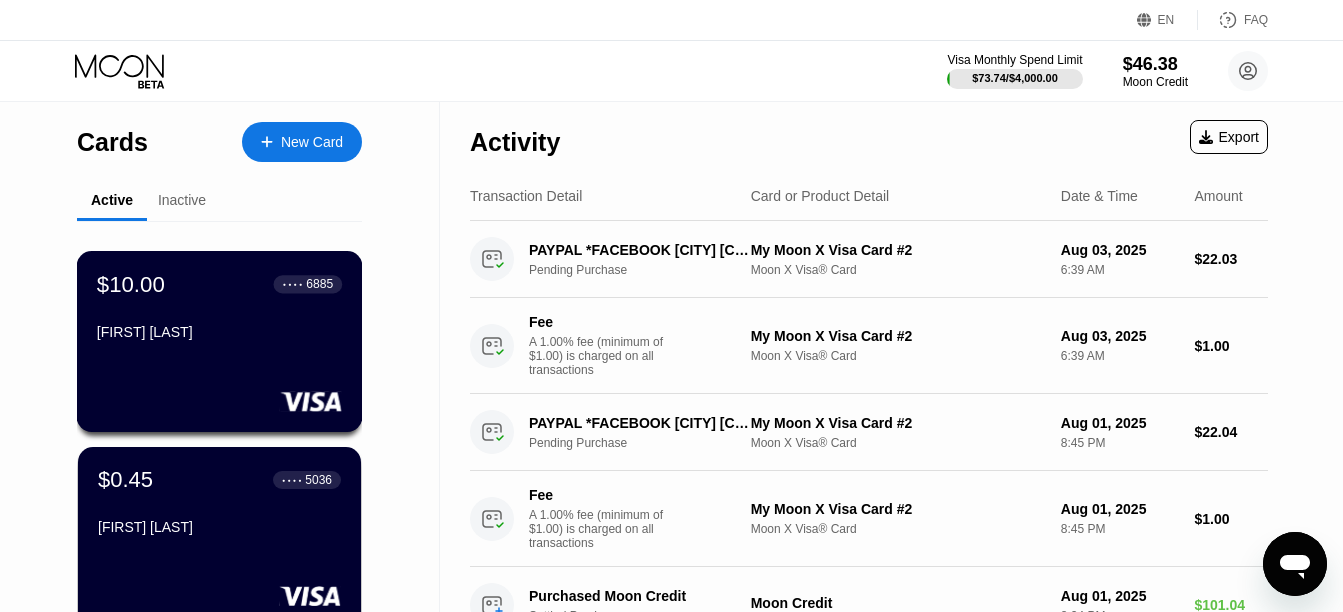 click on "$10.00 ● ● ● ● 6885" at bounding box center (219, 284) 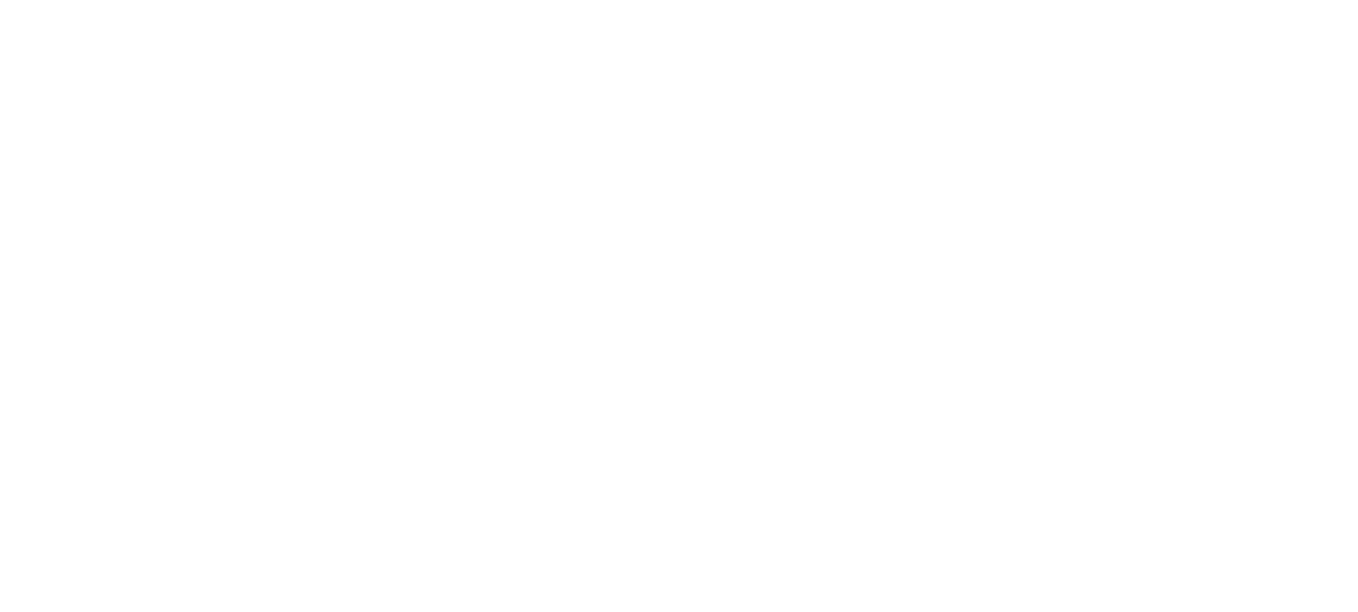 scroll, scrollTop: 0, scrollLeft: 0, axis: both 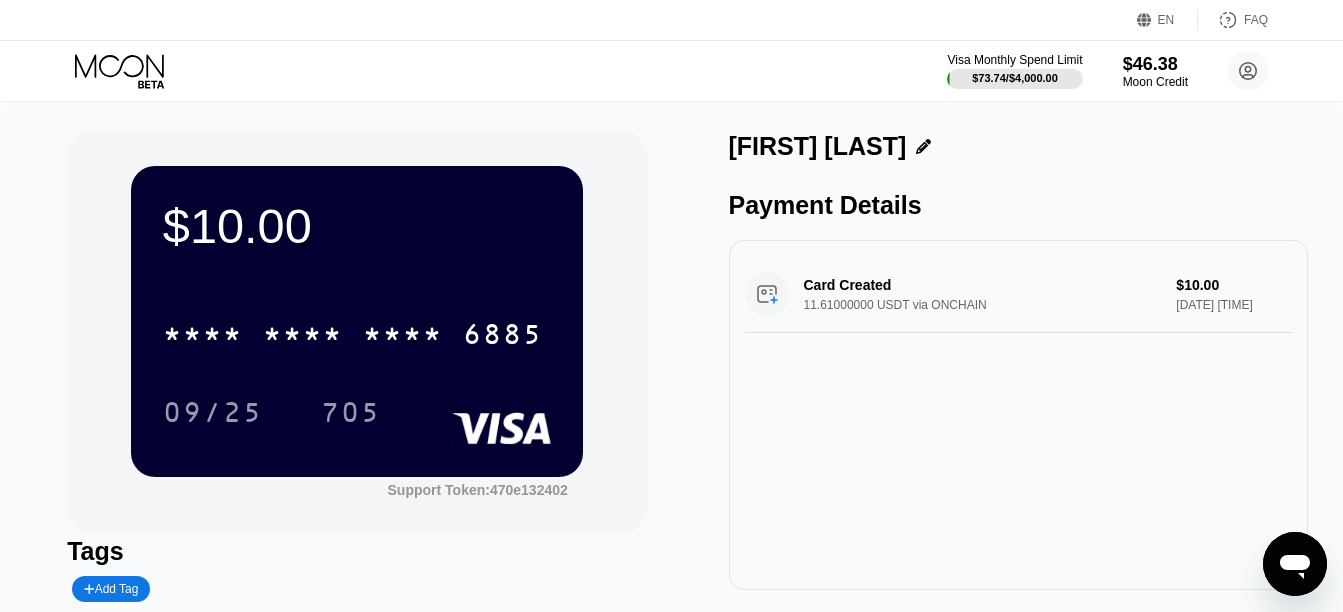 click 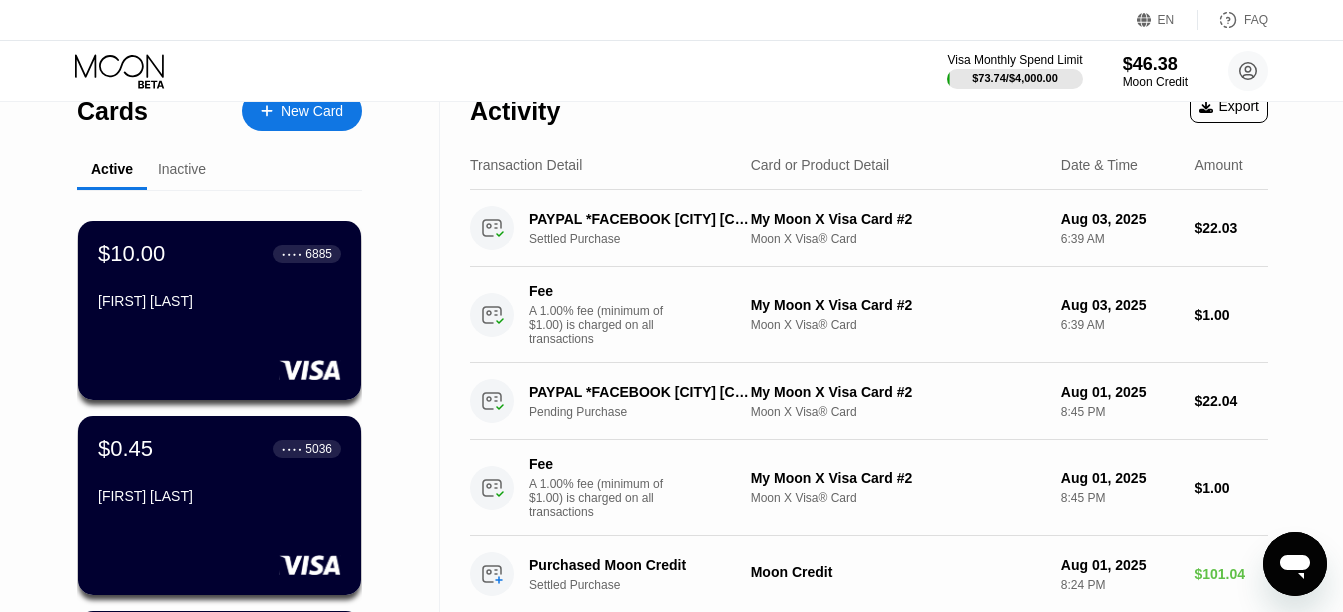 scroll, scrollTop: 0, scrollLeft: 0, axis: both 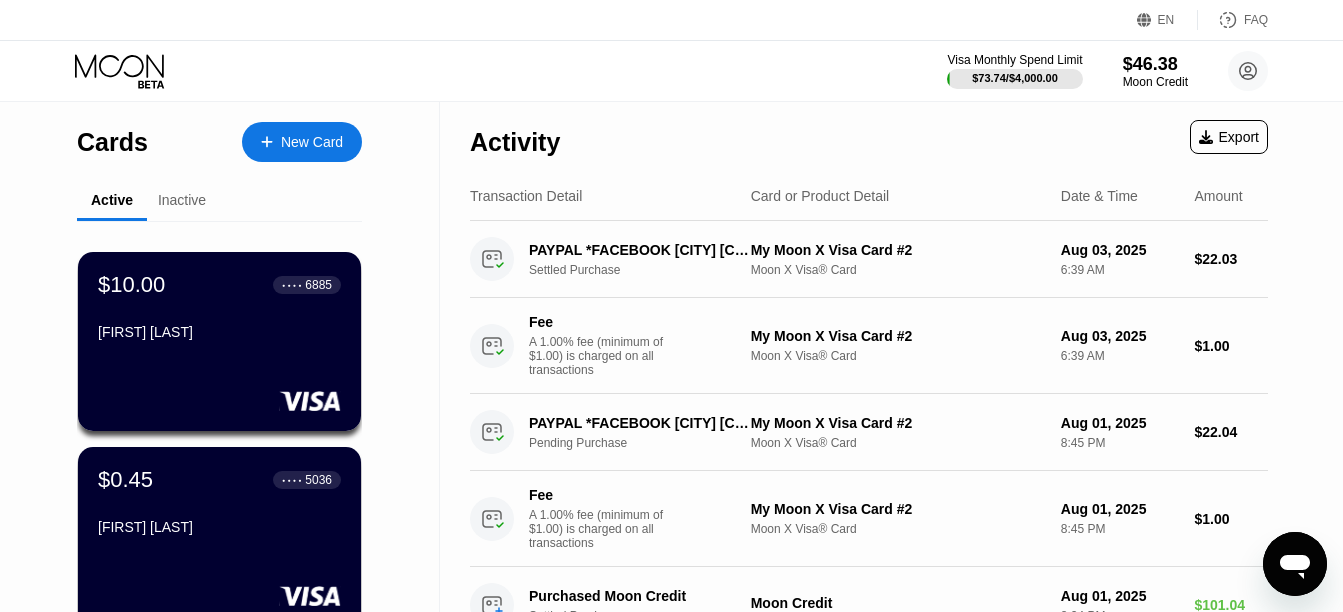 click on "New Card" at bounding box center (312, 142) 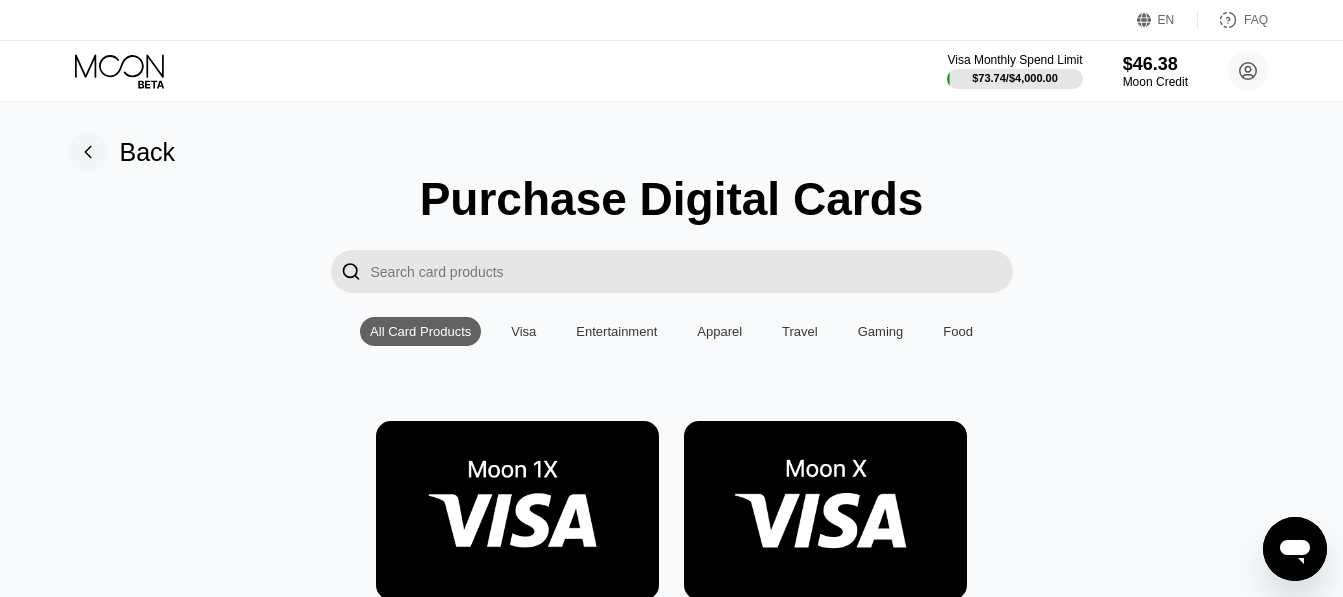 click 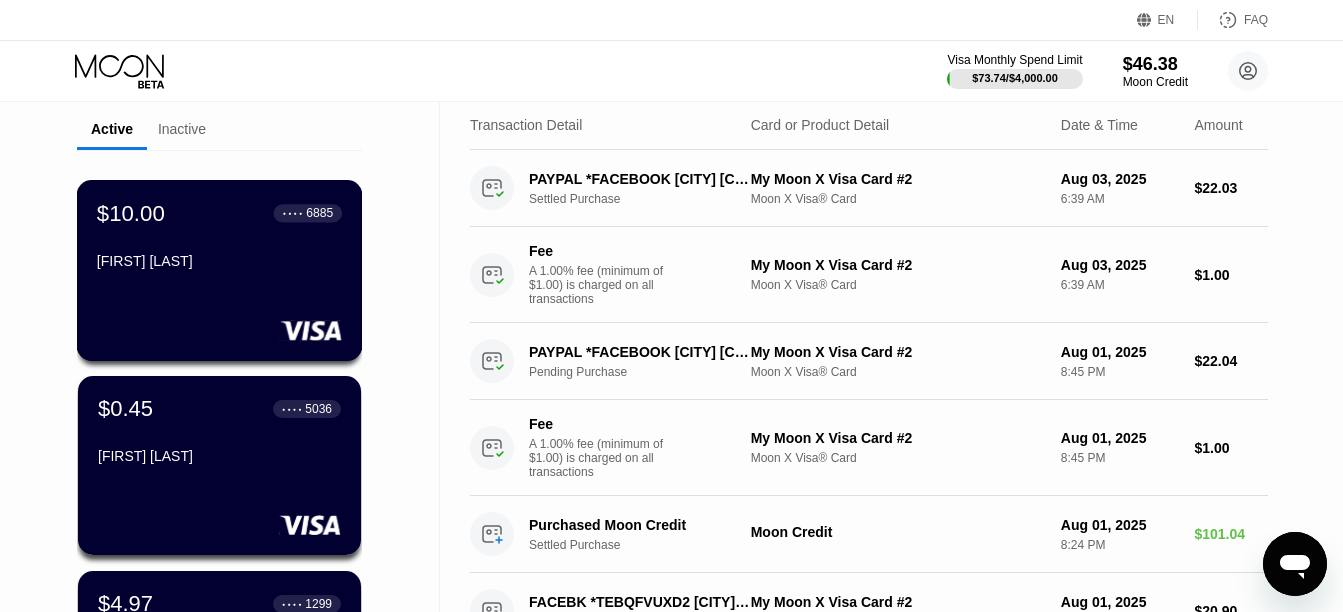 scroll, scrollTop: 100, scrollLeft: 0, axis: vertical 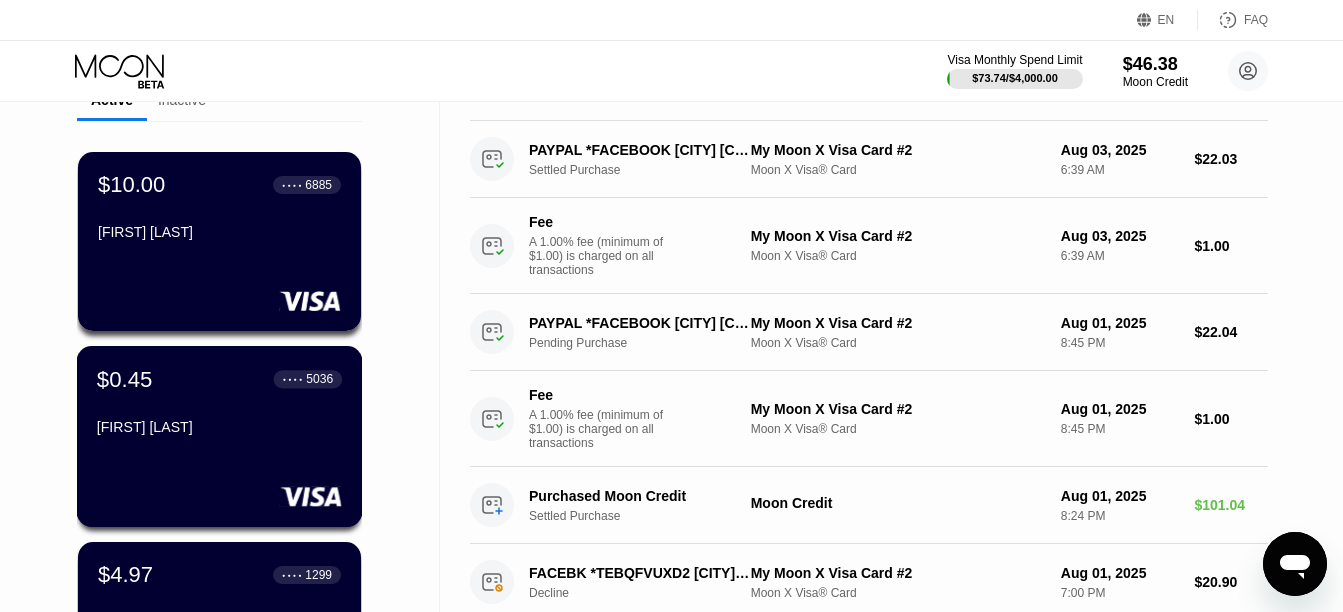 click on "$0.45 ● ● ● ● 5036 bhageloe maya" at bounding box center [219, 404] 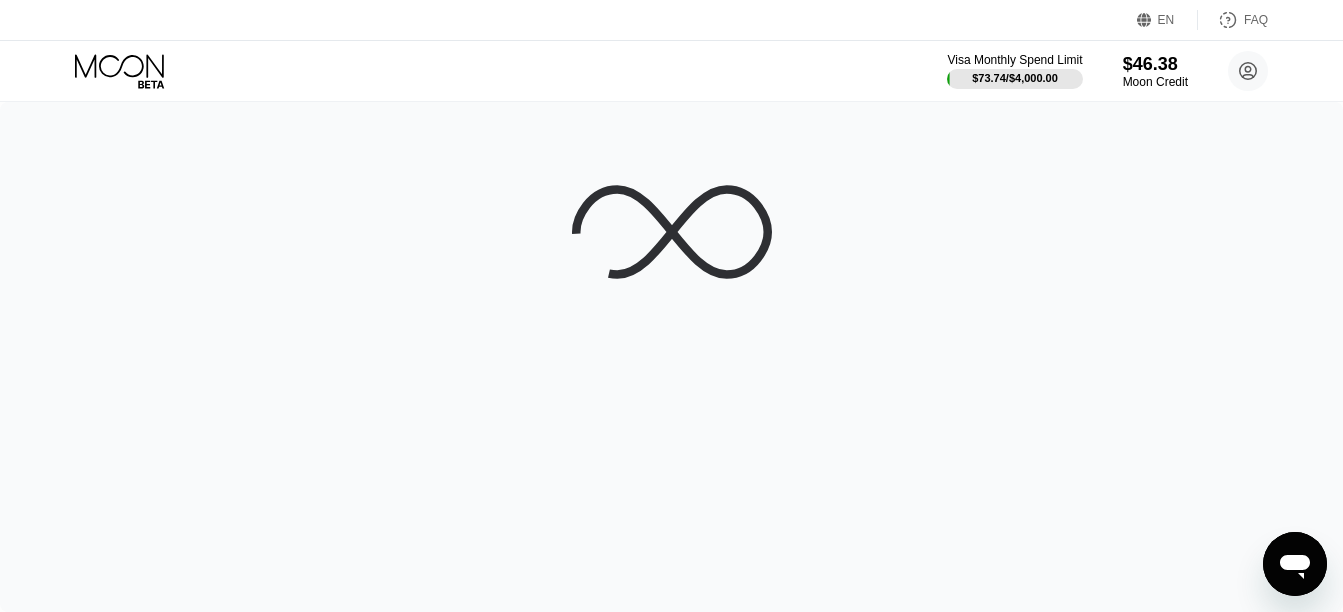 scroll, scrollTop: 0, scrollLeft: 0, axis: both 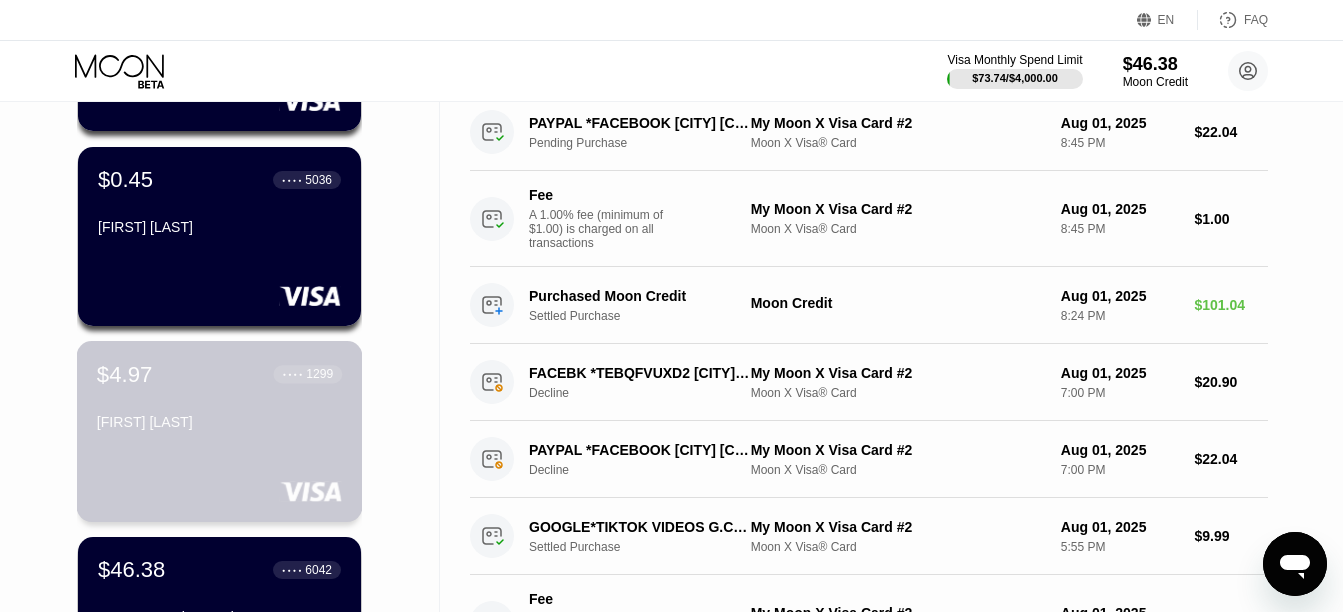 click on "$4.97 ● ● ● ● 1299 Rewien Ramdien" at bounding box center [219, 399] 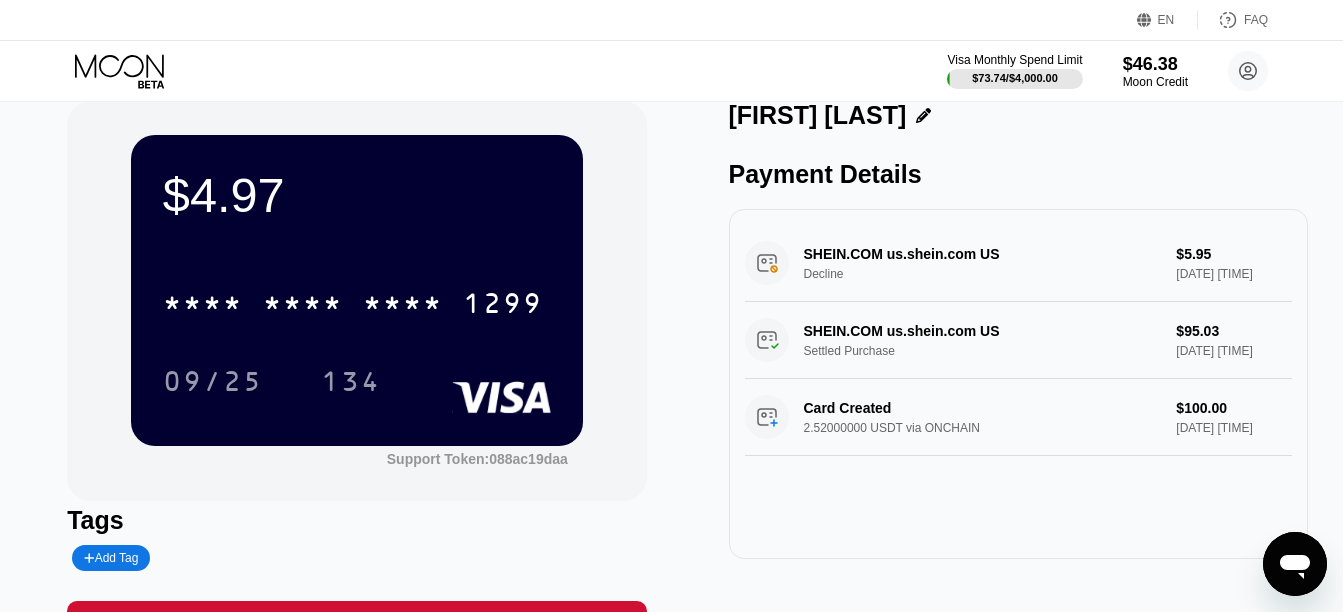 scroll, scrollTop: 0, scrollLeft: 0, axis: both 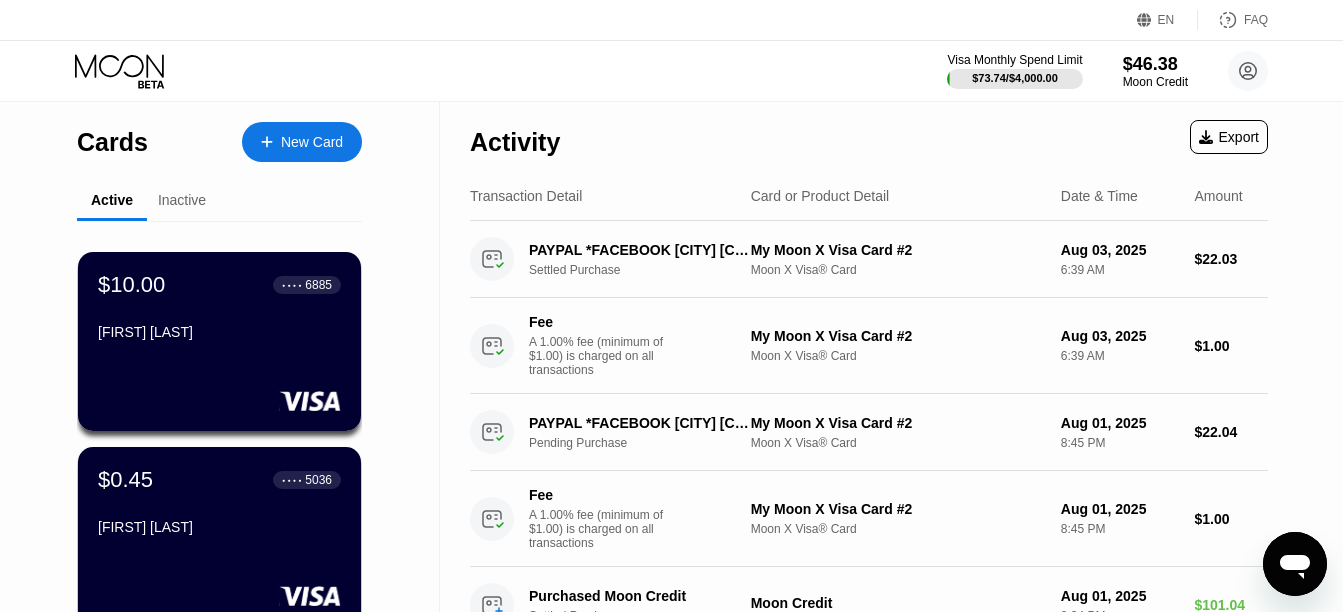 click on "New Card" at bounding box center (312, 142) 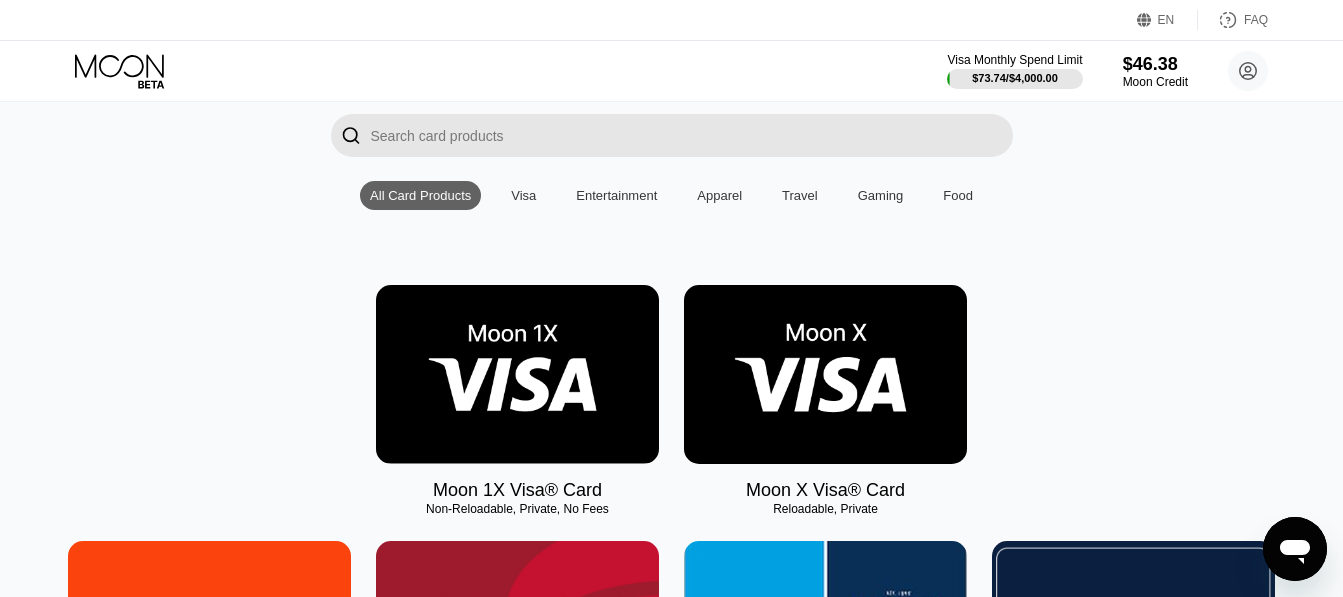 scroll, scrollTop: 200, scrollLeft: 0, axis: vertical 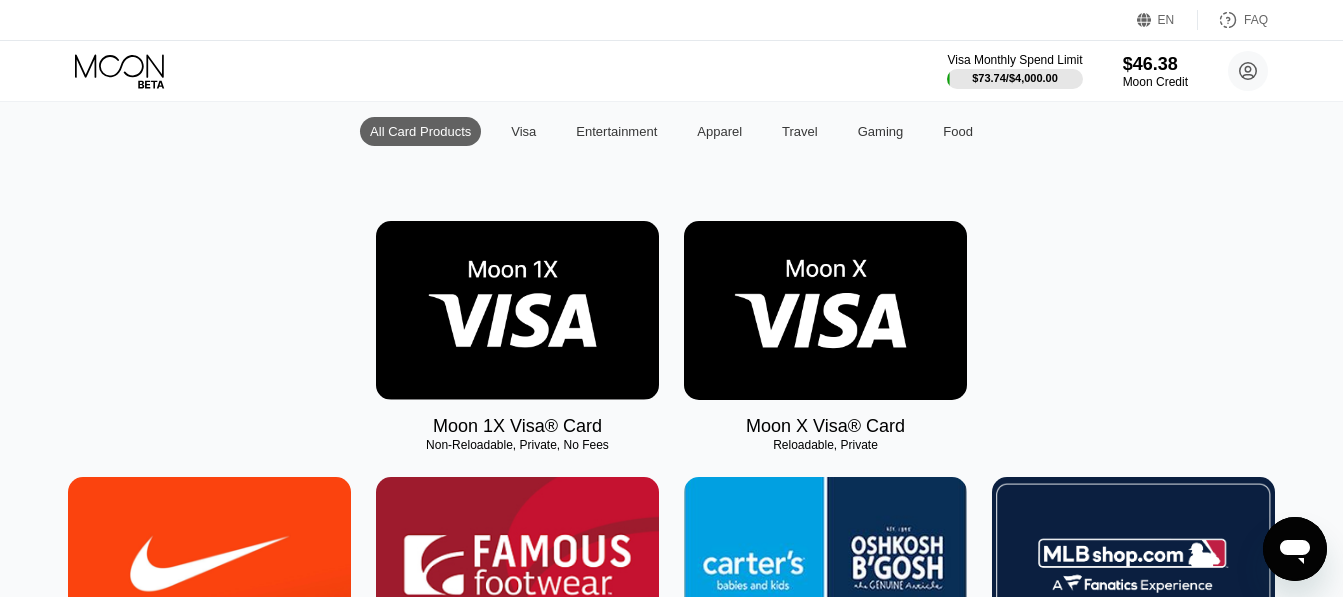 click at bounding box center (517, 310) 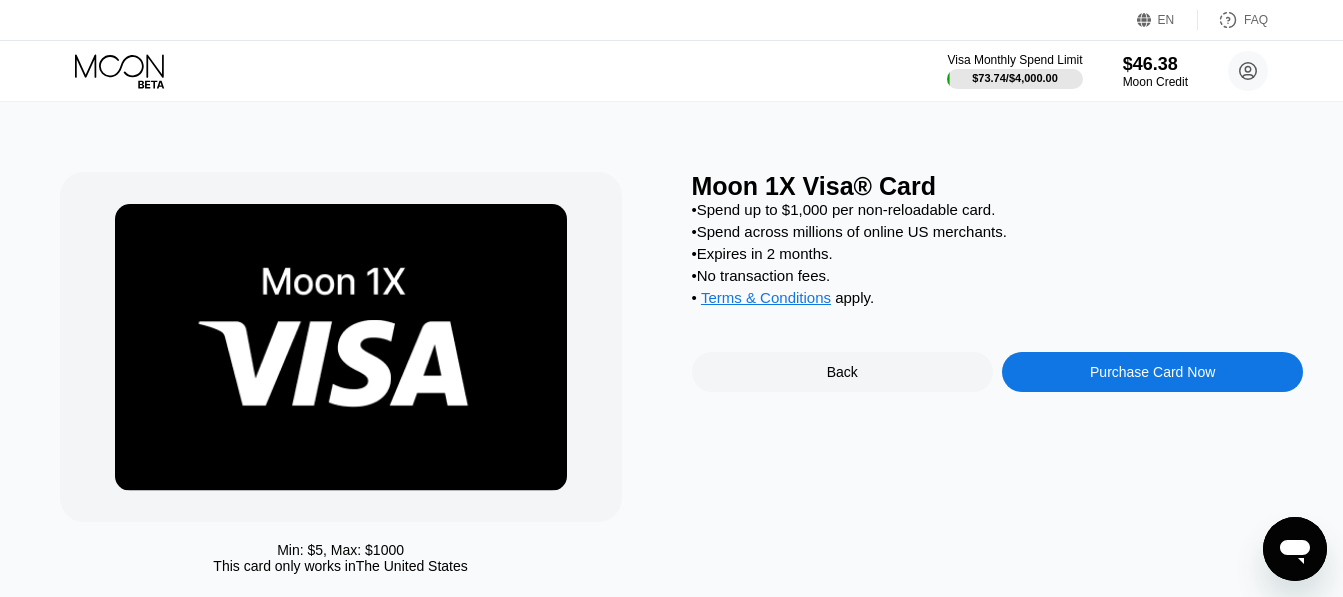 scroll, scrollTop: 0, scrollLeft: 0, axis: both 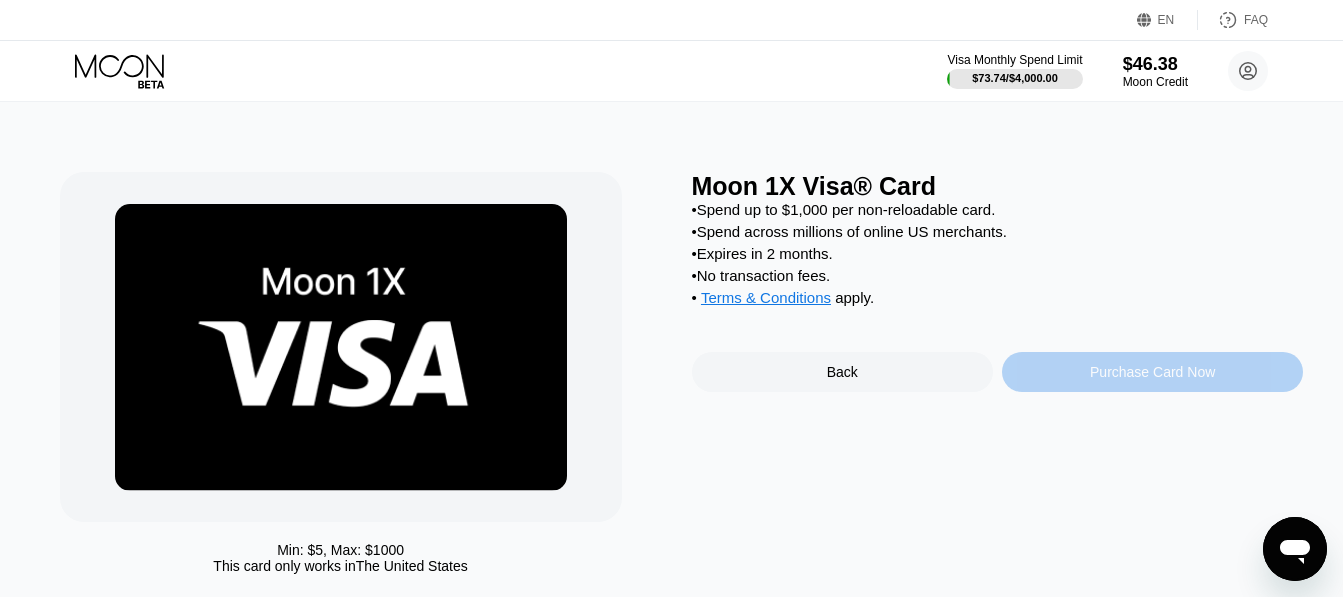 click on "Purchase Card Now" at bounding box center (1152, 372) 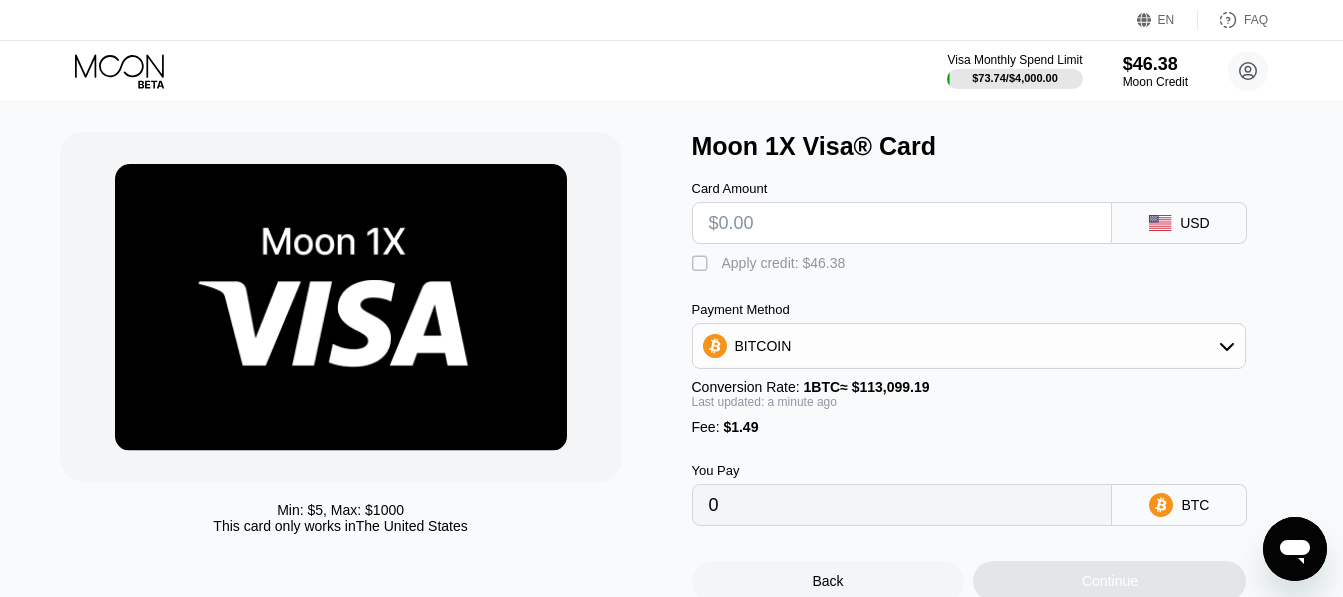 scroll, scrollTop: 0, scrollLeft: 0, axis: both 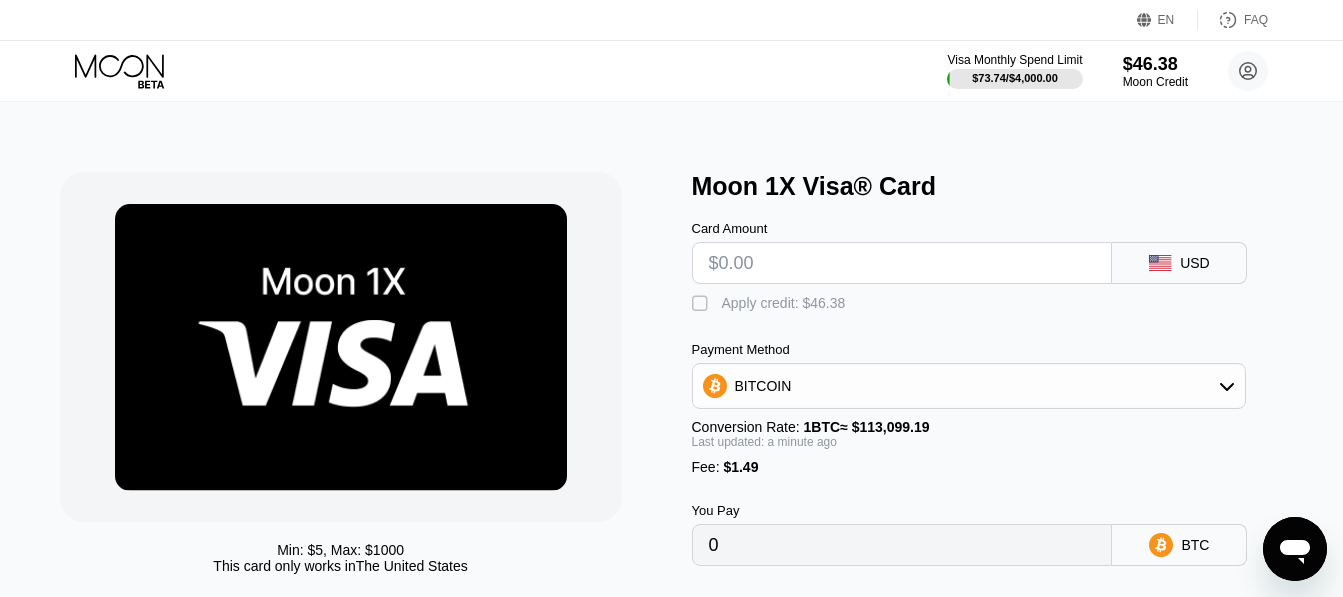 click at bounding box center [902, 263] 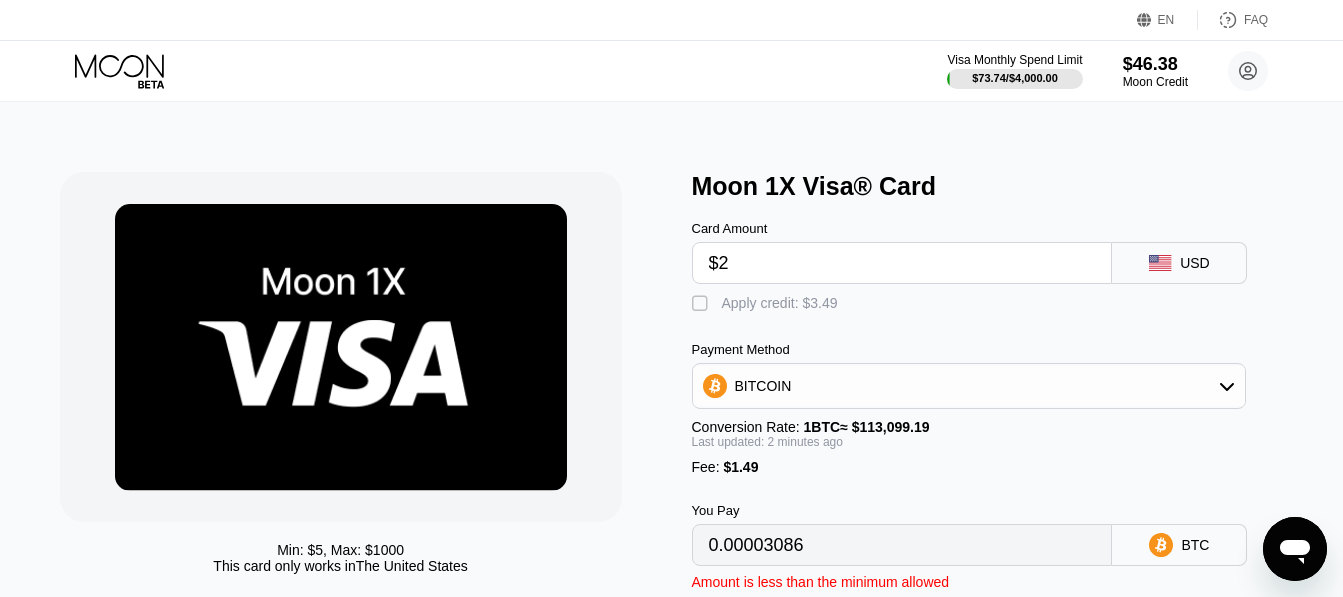type on "0.00003086" 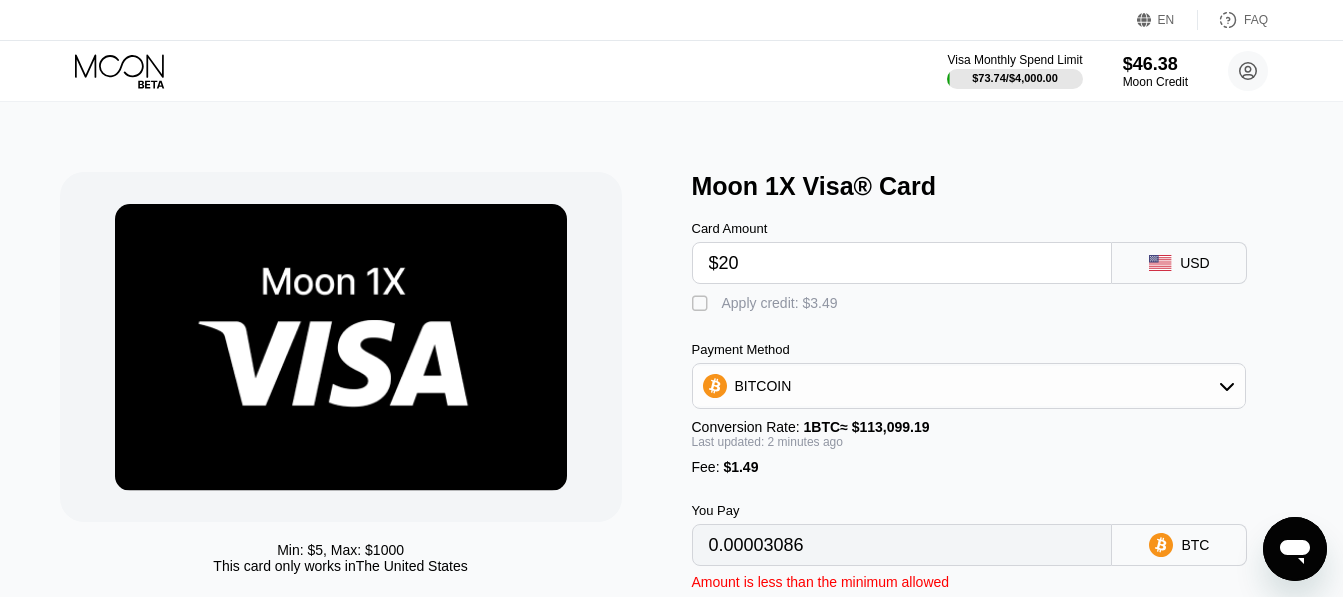 type on "0.00019002" 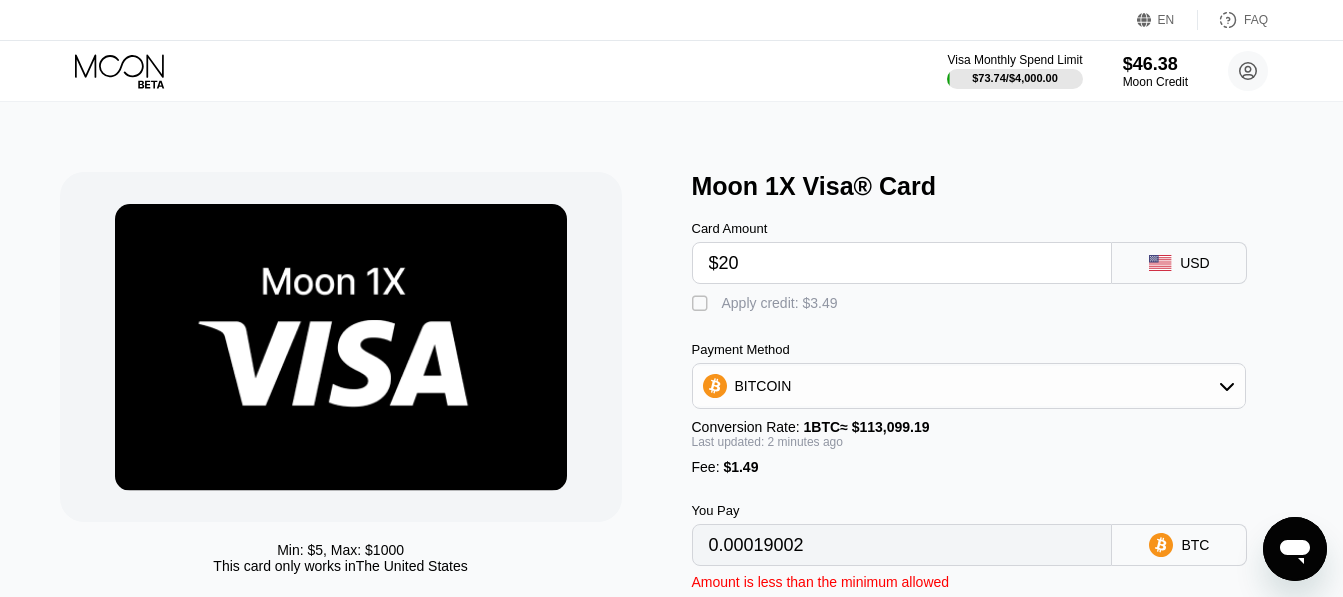 type on "$200" 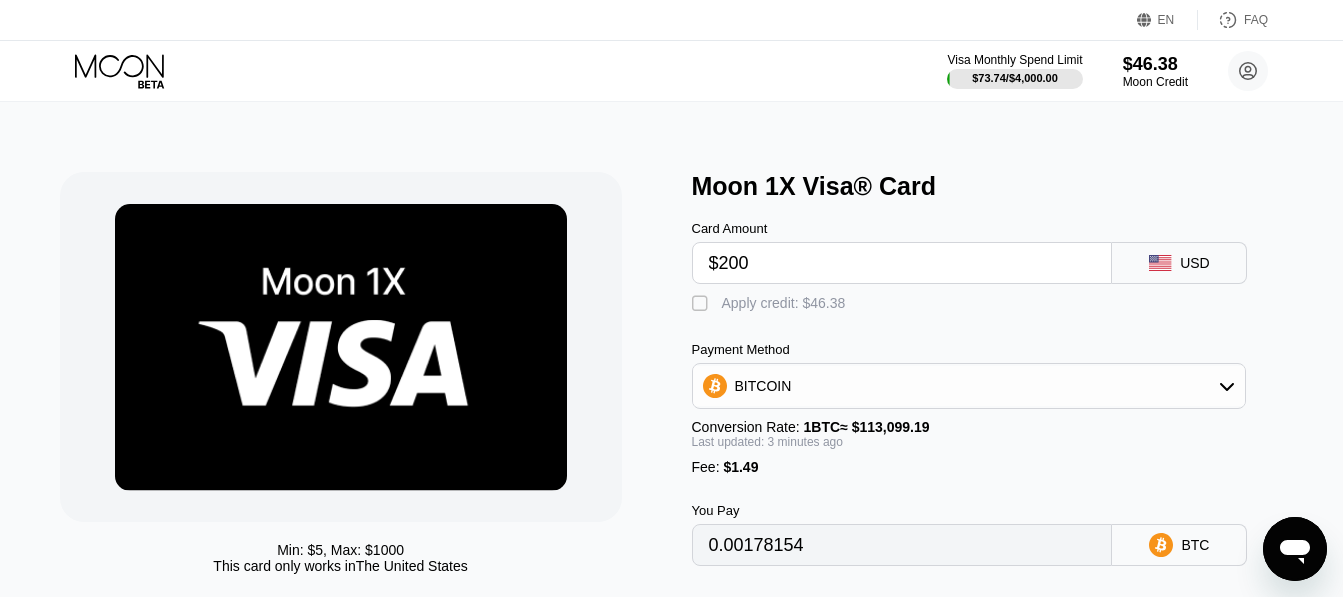 type on "0.00178144" 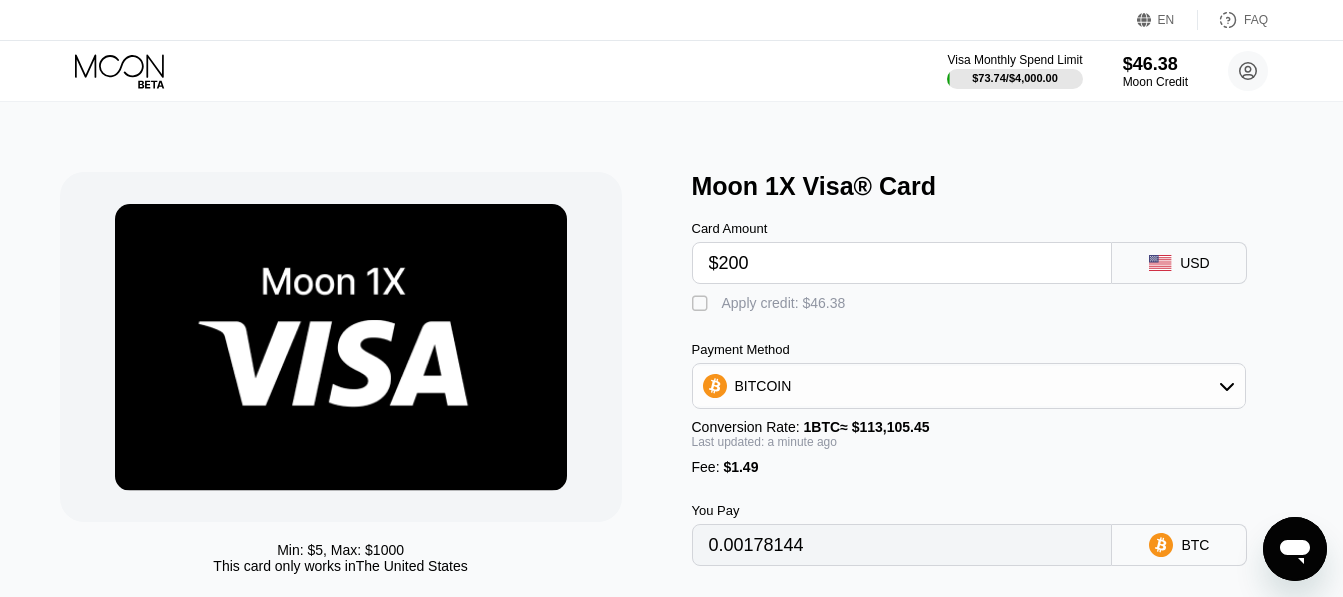 type on "$200" 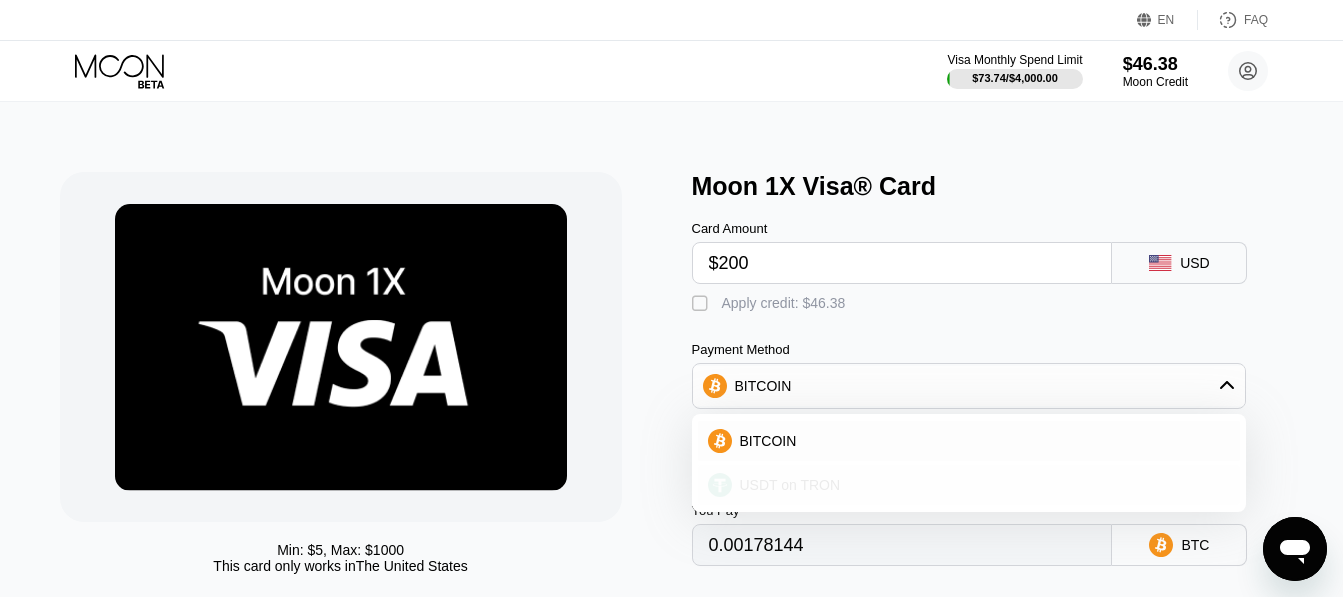 click on "USDT on TRON" at bounding box center (981, 485) 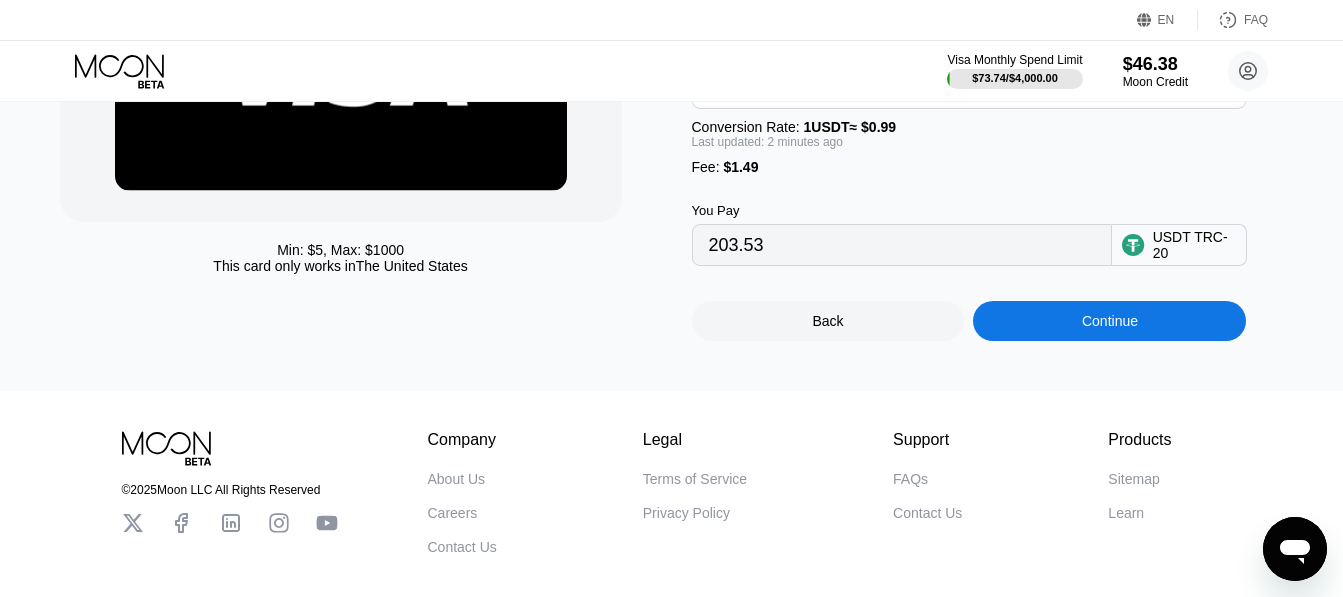 scroll, scrollTop: 200, scrollLeft: 0, axis: vertical 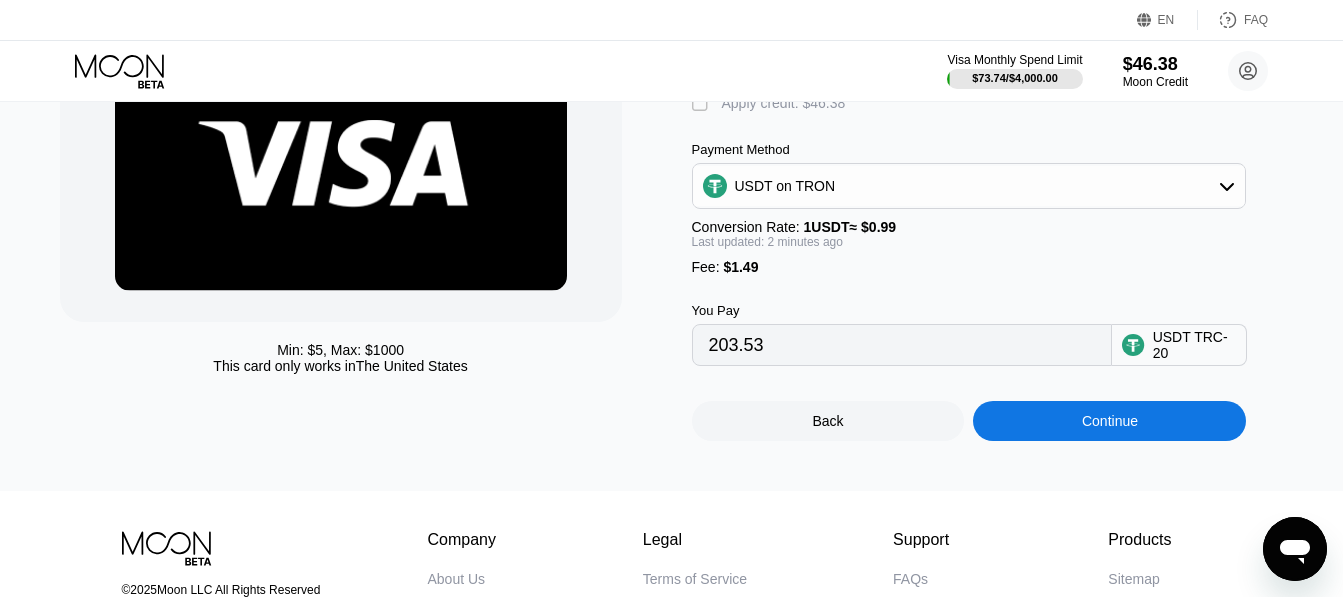 click on "Continue" at bounding box center (1110, 421) 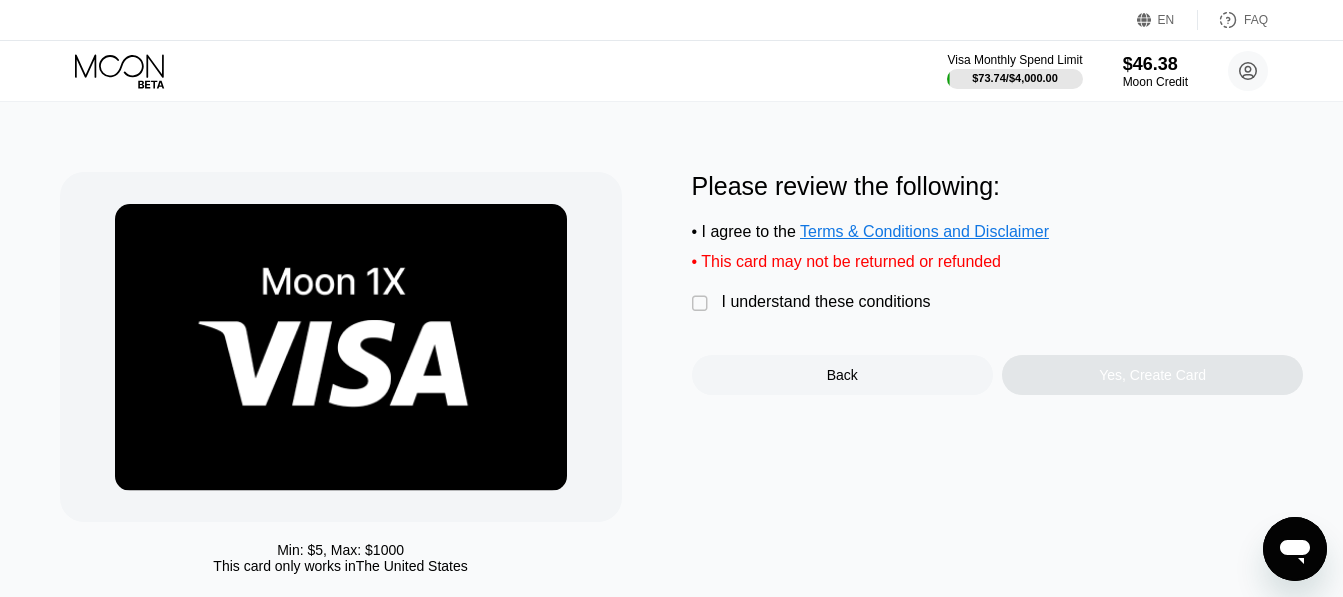 scroll, scrollTop: 0, scrollLeft: 0, axis: both 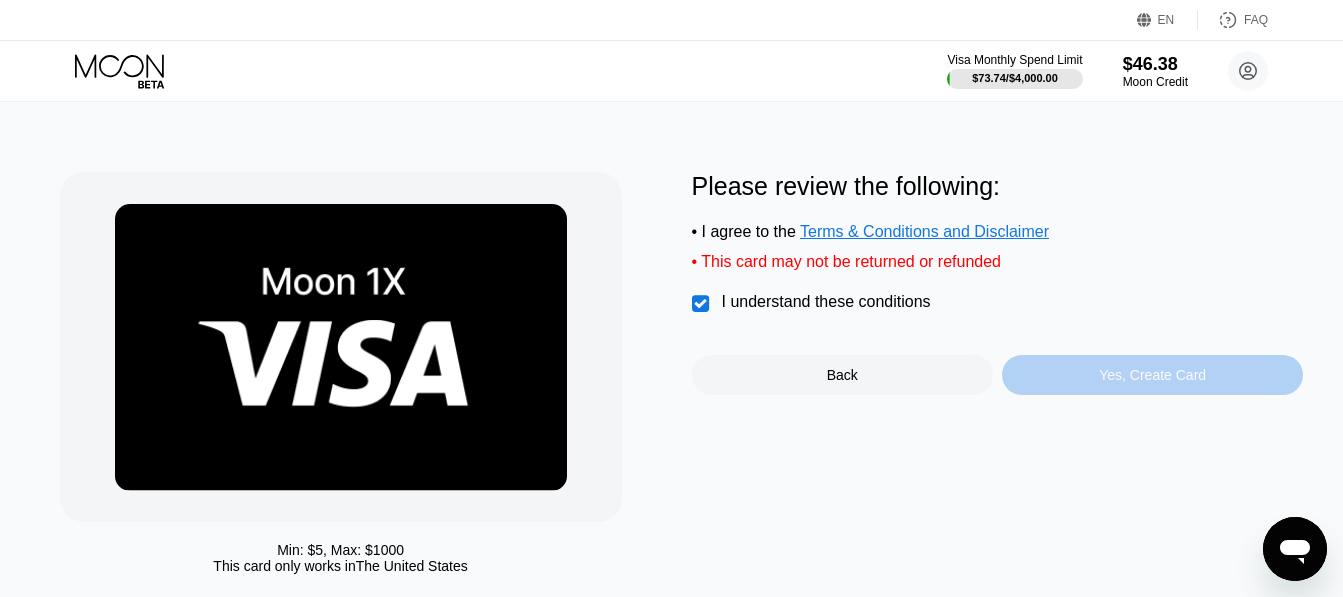 click on "Yes, Create Card" at bounding box center [1152, 375] 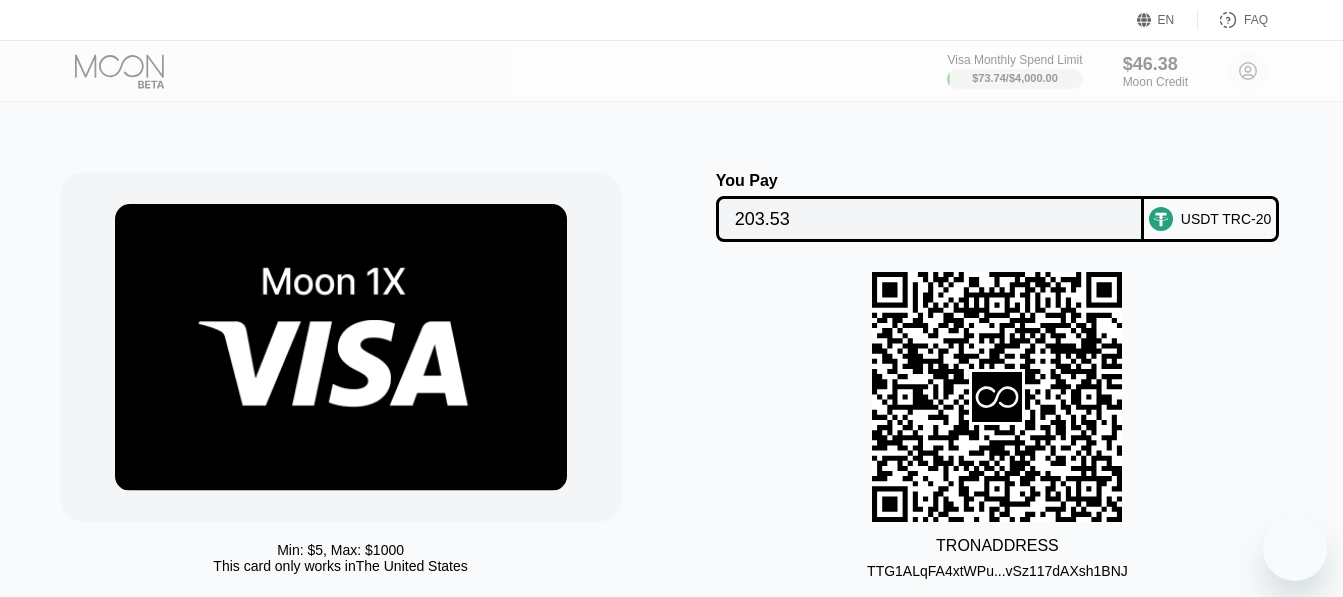 scroll, scrollTop: 0, scrollLeft: 0, axis: both 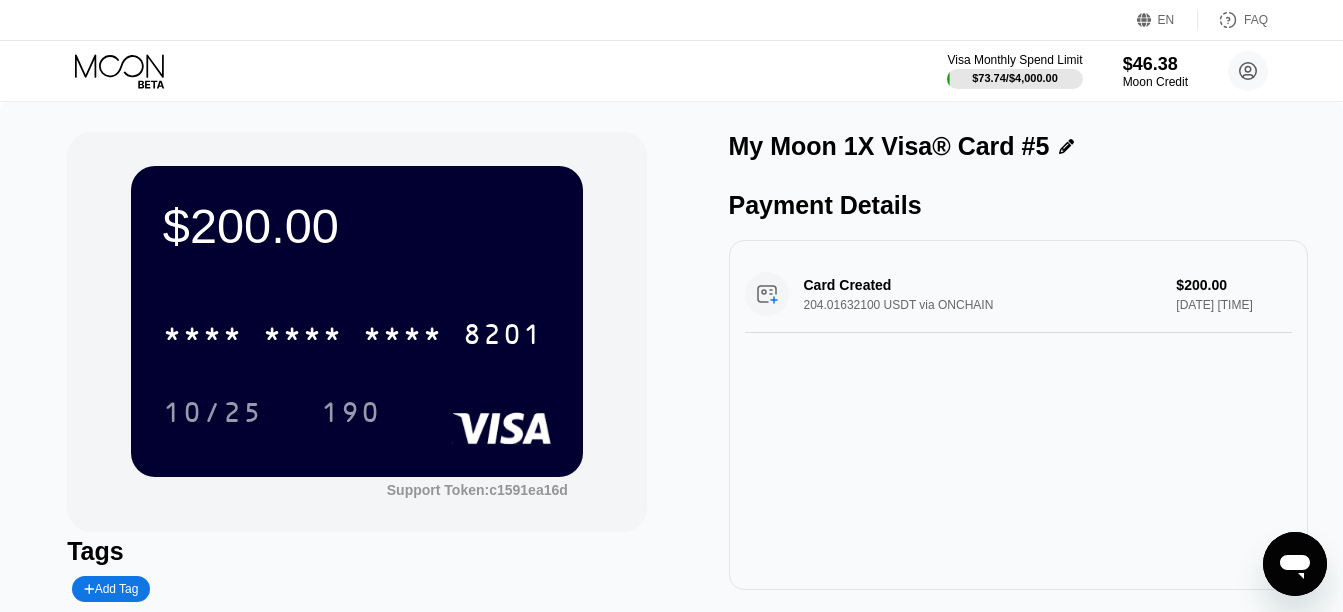 click on "$200.00" at bounding box center [357, 226] 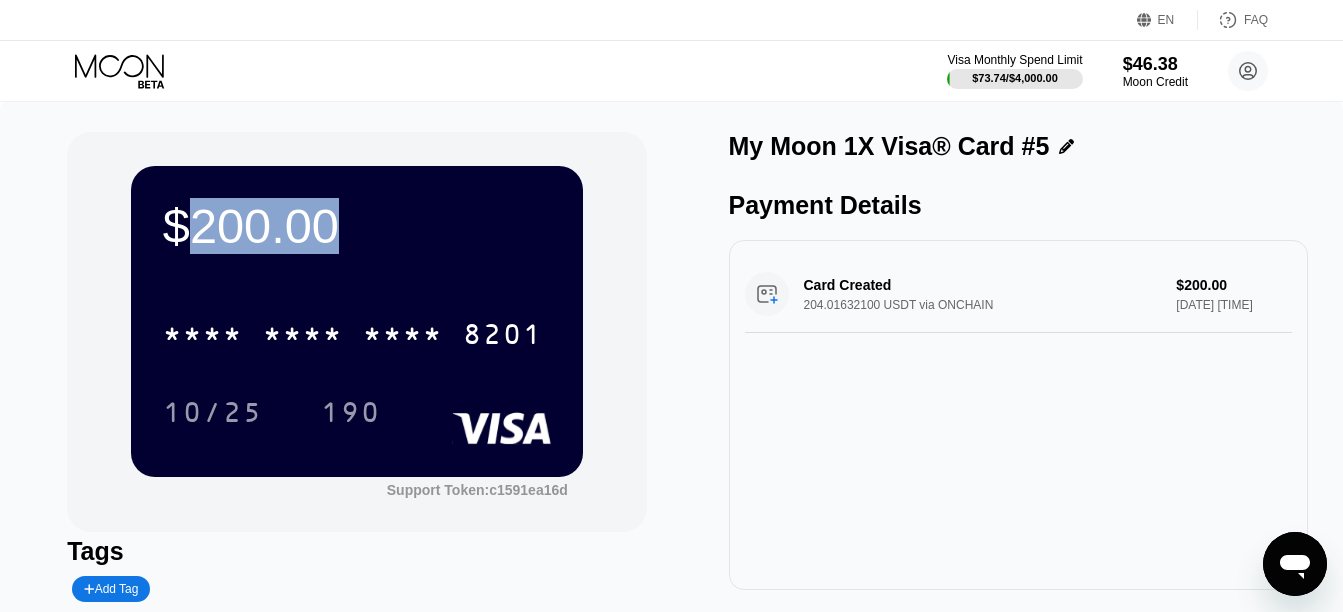 click on "$200.00" at bounding box center [357, 226] 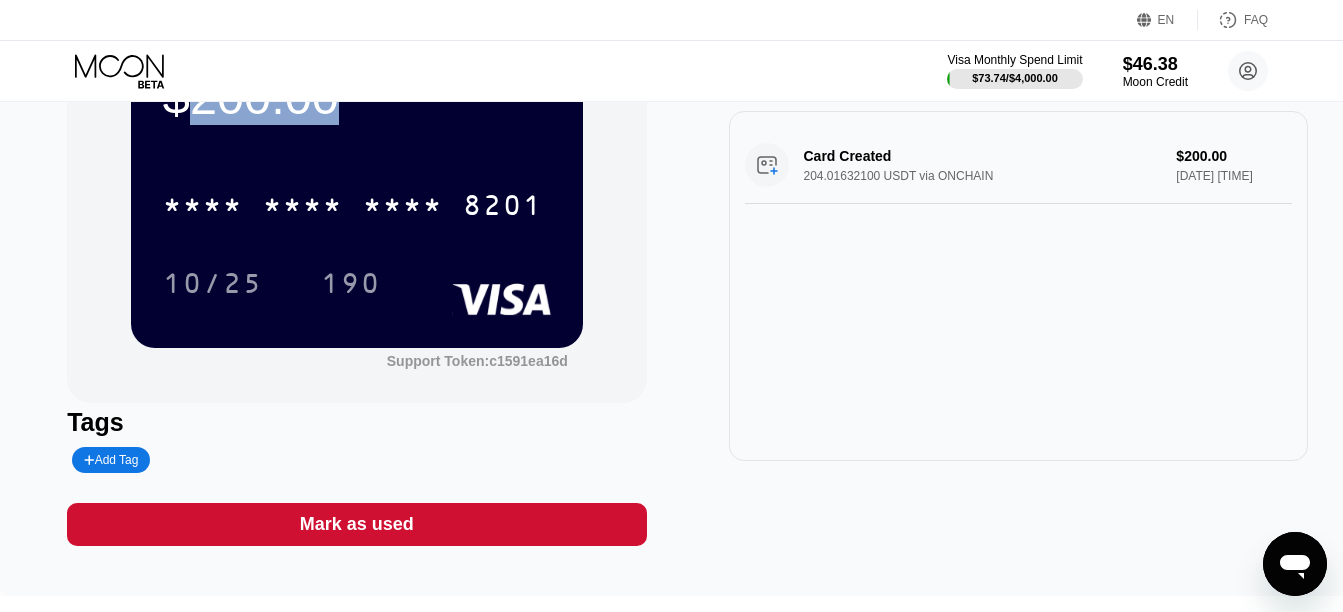 scroll, scrollTop: 0, scrollLeft: 0, axis: both 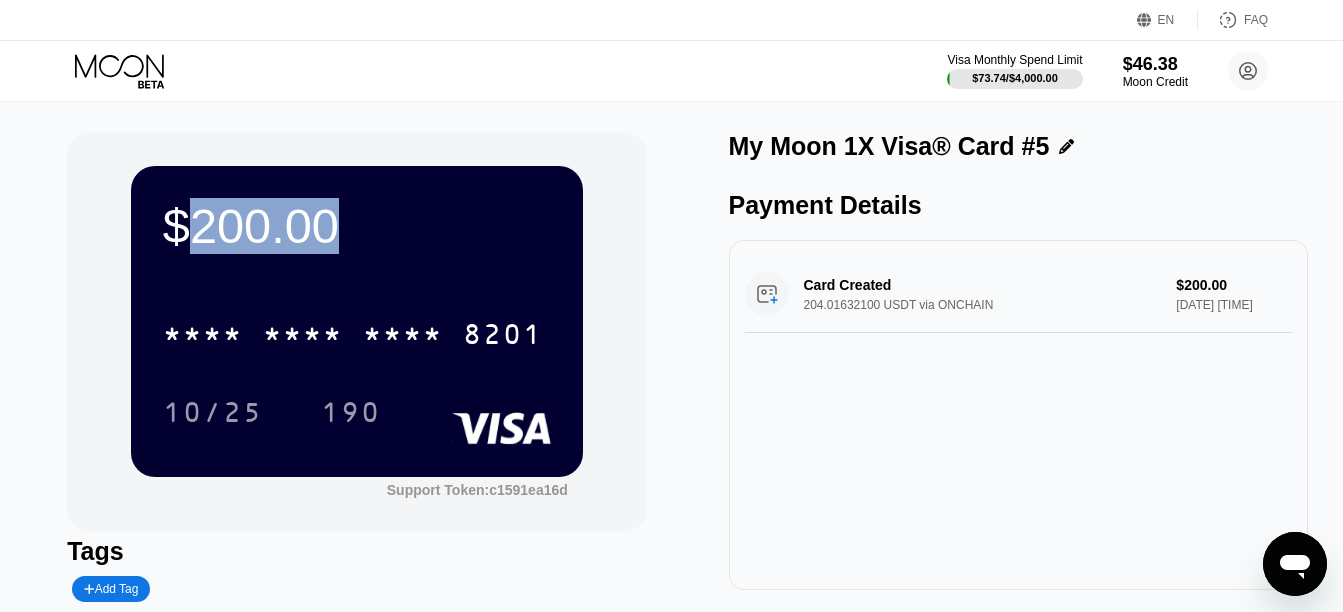 click 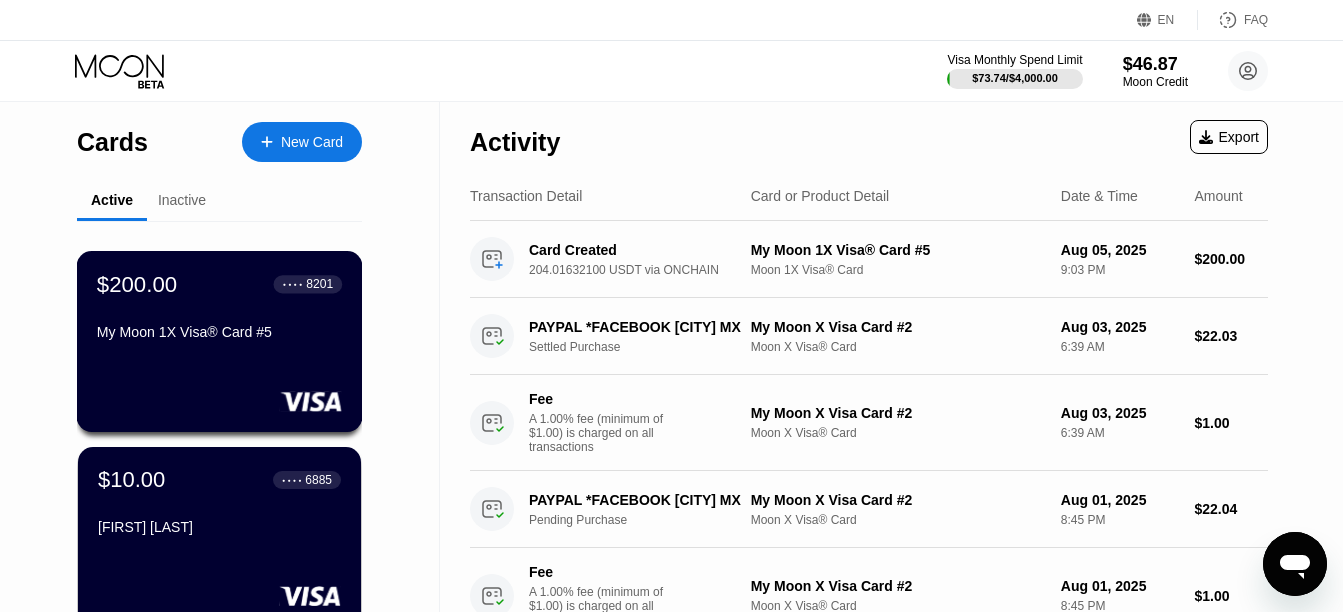 click on "$200.00" at bounding box center [137, 284] 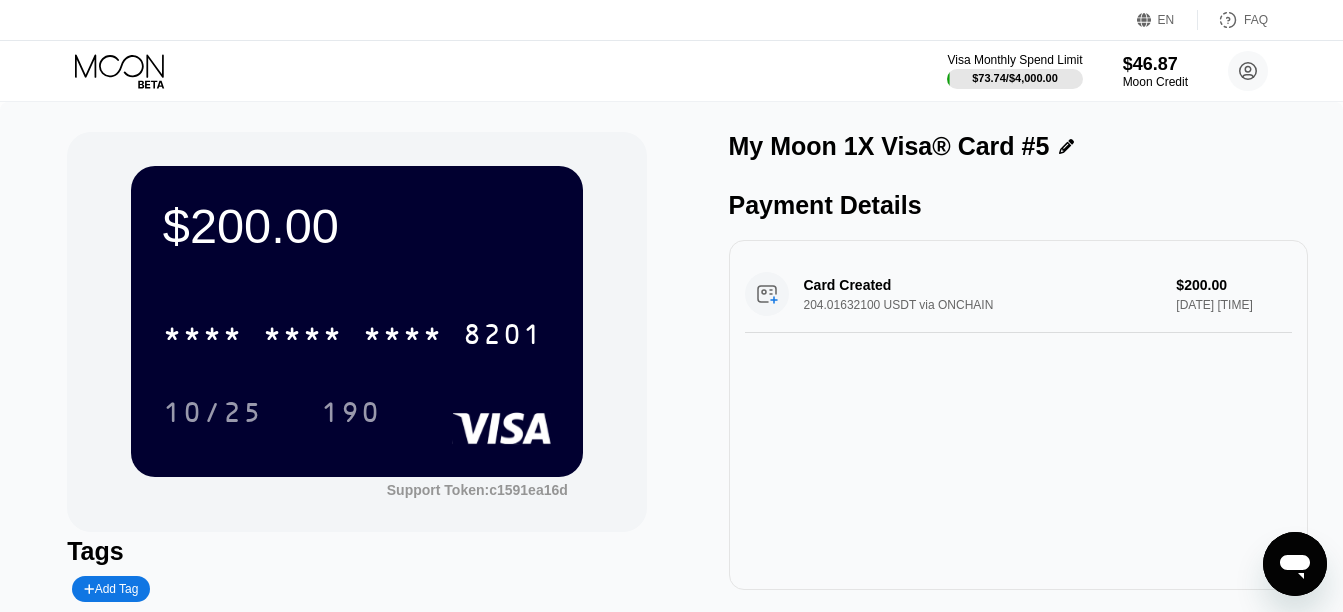 click on "Card Created 204.01632100 USDT via ONCHAIN $200.00 Aug 05, 2025 9:03 PM" at bounding box center (1018, 294) 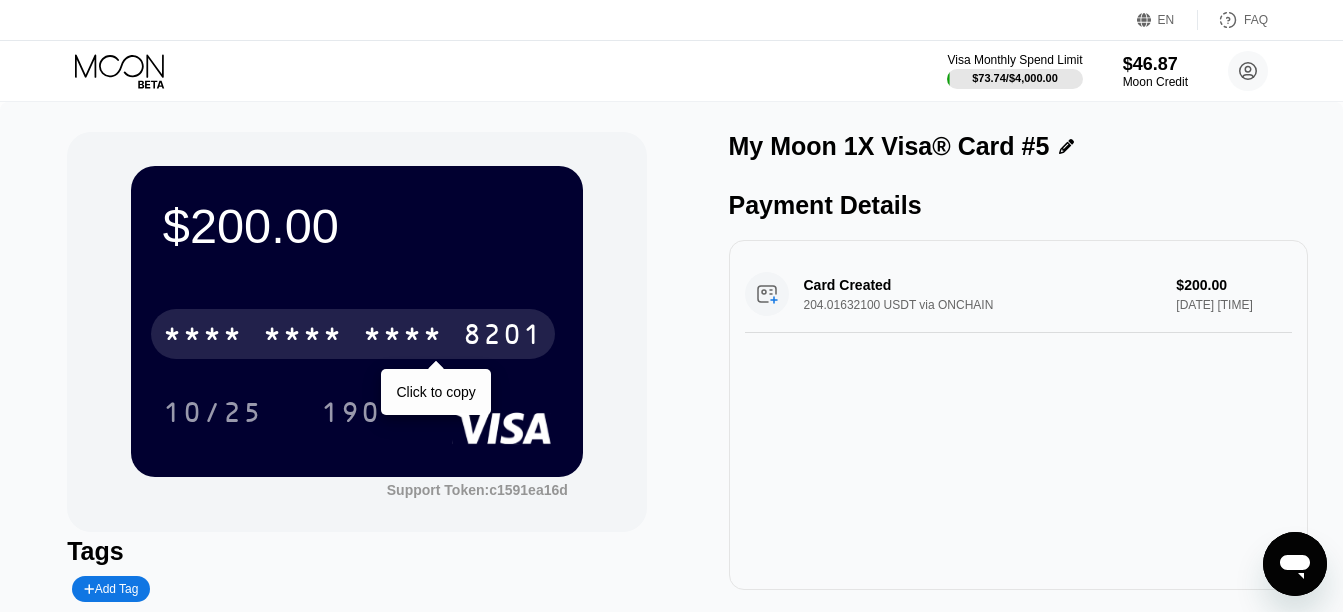 click on "* * * *" at bounding box center [303, 337] 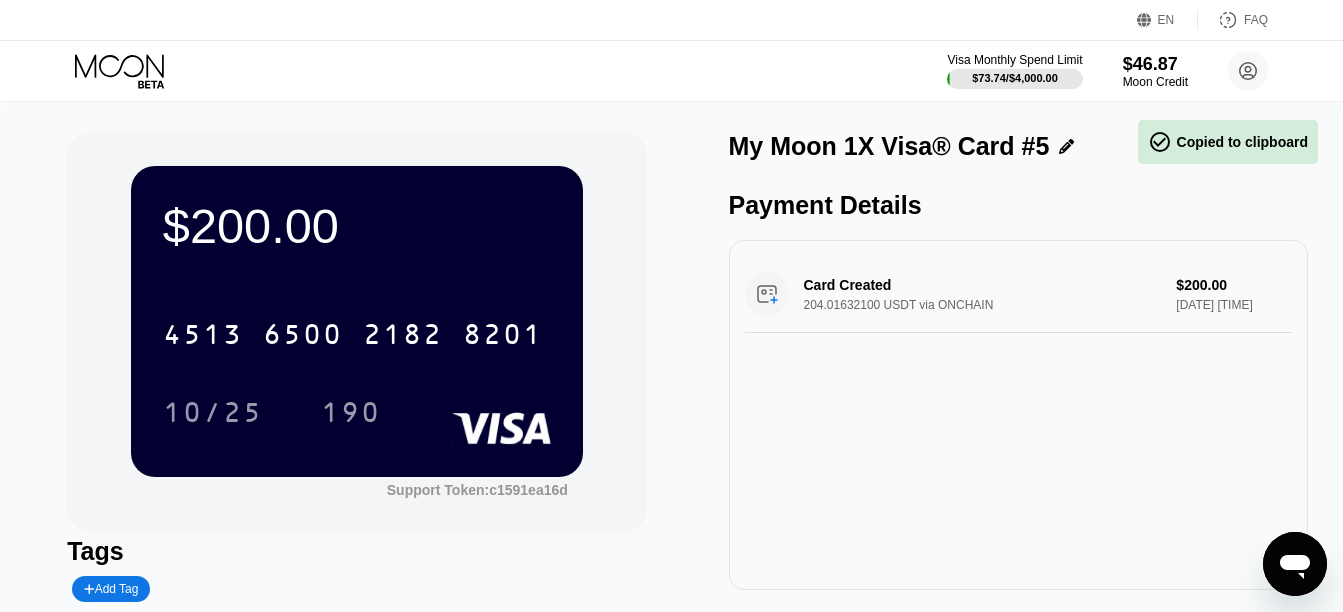 click on "$200.00" at bounding box center [357, 226] 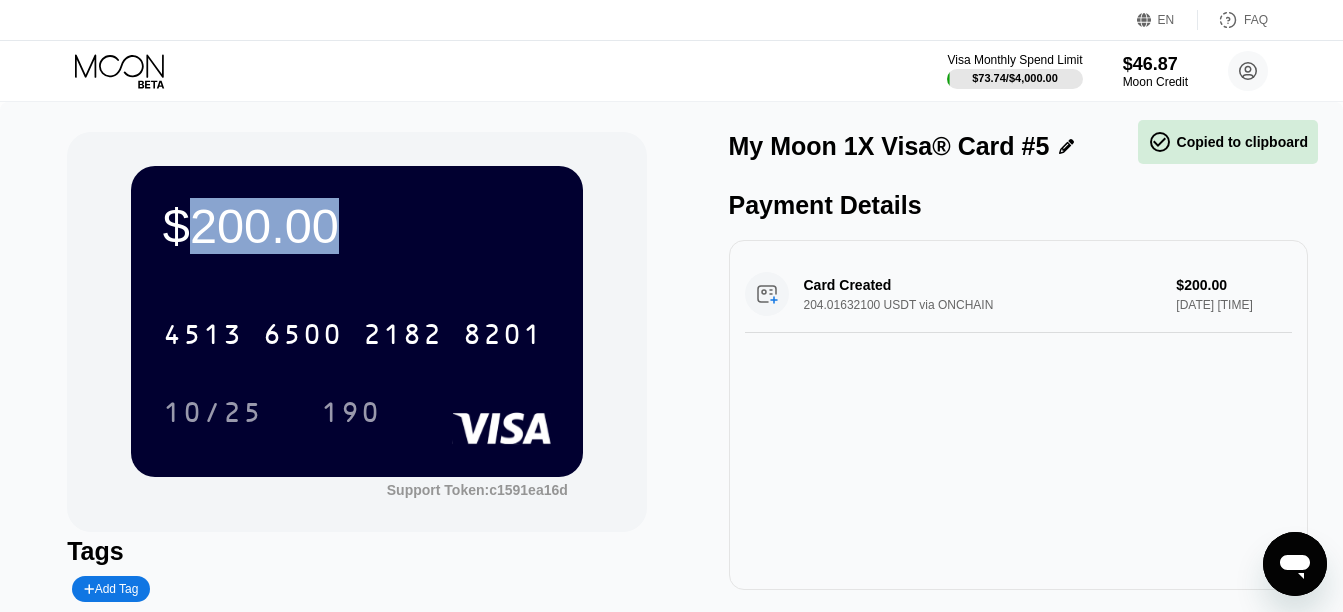 click on "$200.00" at bounding box center (357, 226) 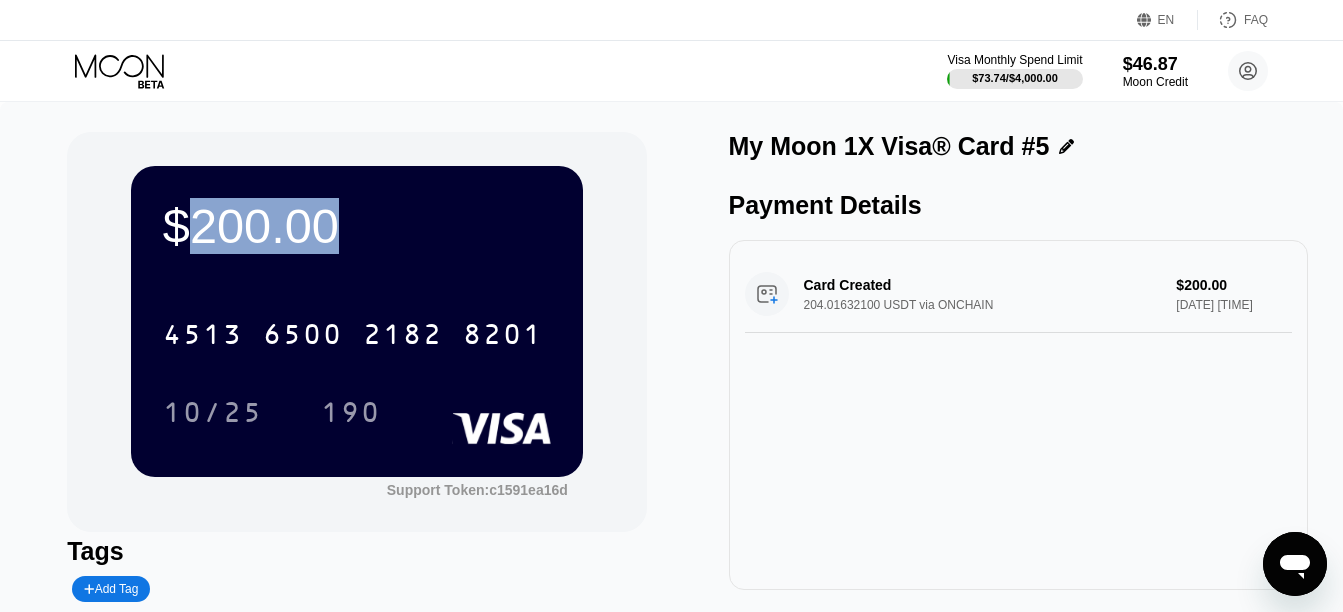click 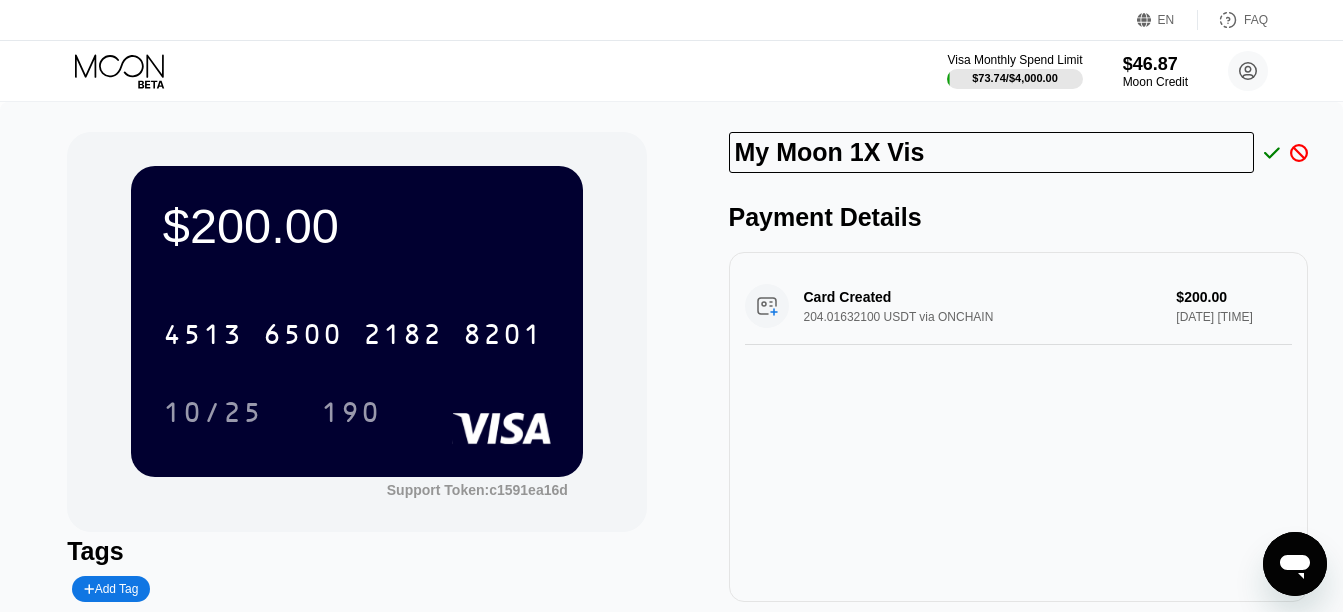 type on "My Moon 1X Vi" 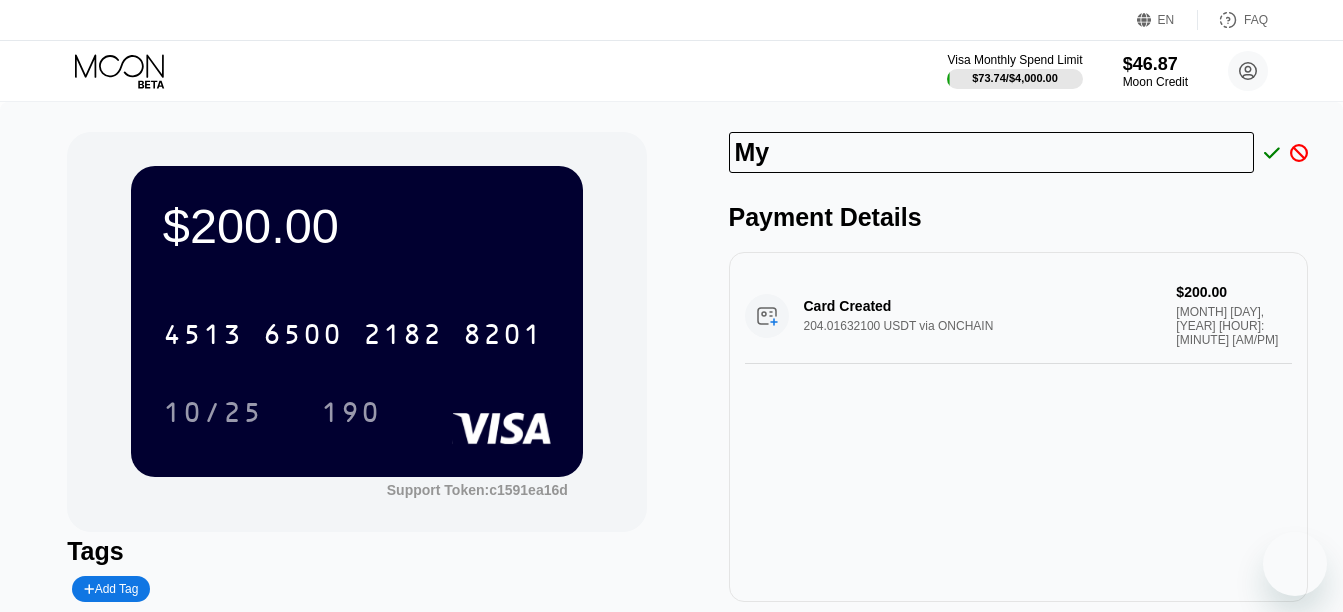 scroll, scrollTop: 0, scrollLeft: 0, axis: both 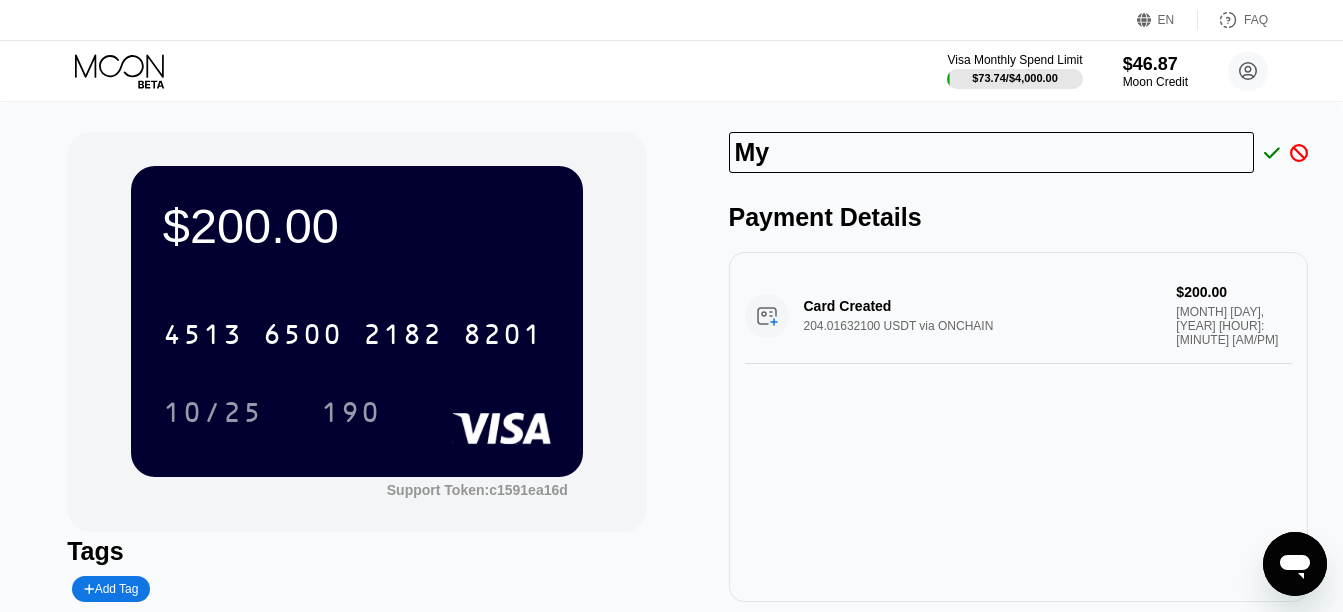 type on "M" 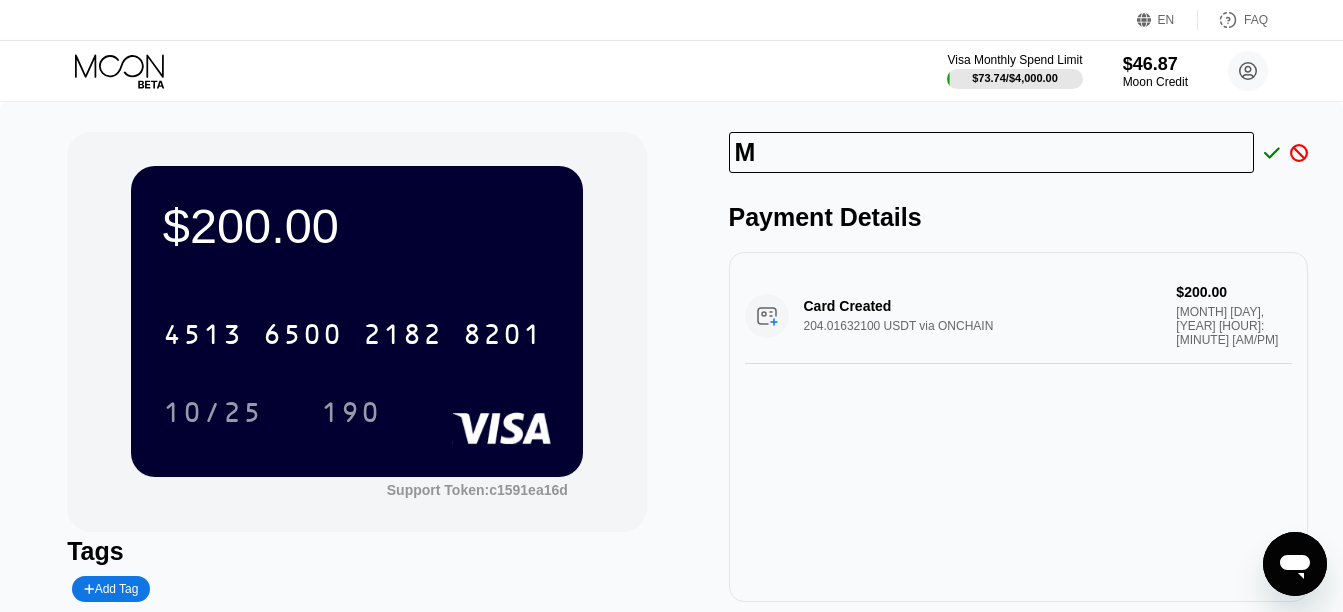 scroll, scrollTop: 0, scrollLeft: 0, axis: both 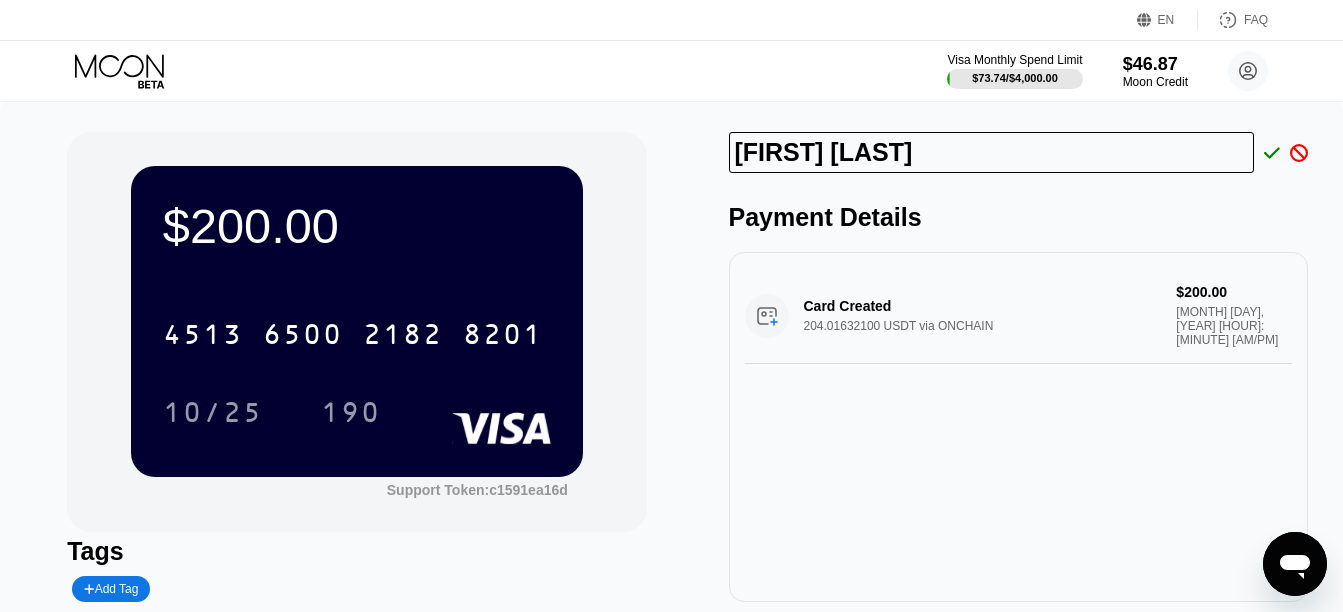type on "[FIRST] [LAST]" 